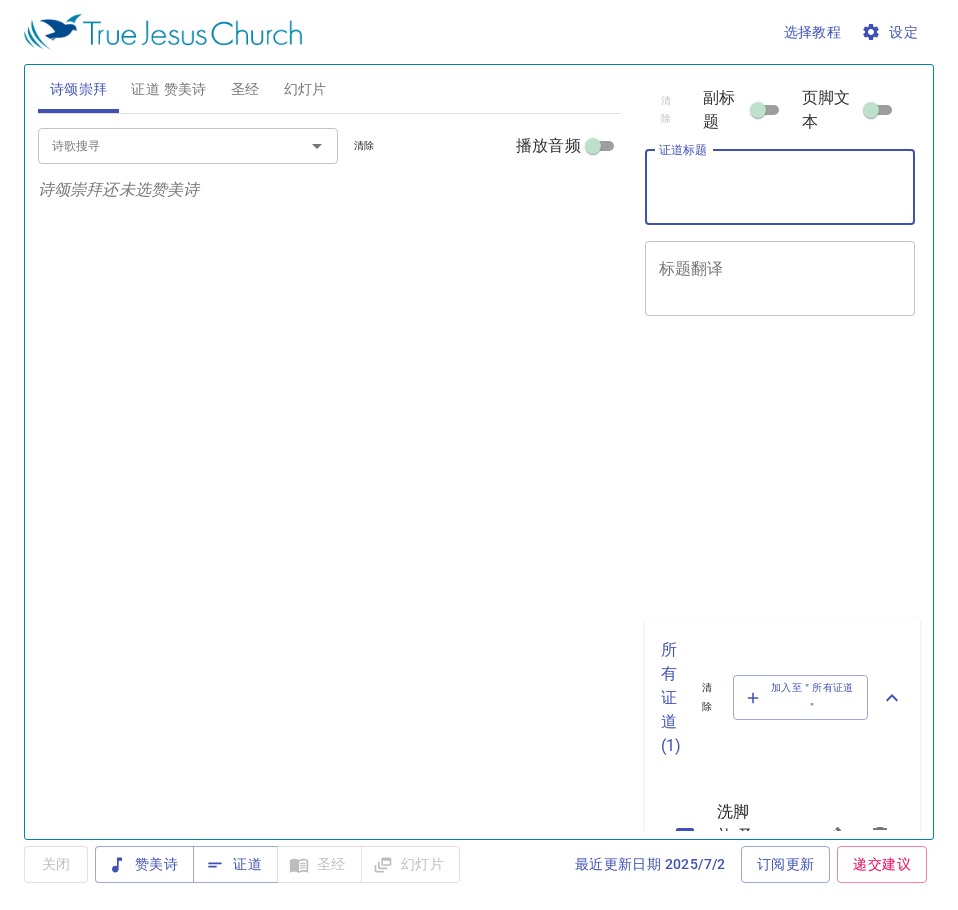 scroll, scrollTop: 0, scrollLeft: 0, axis: both 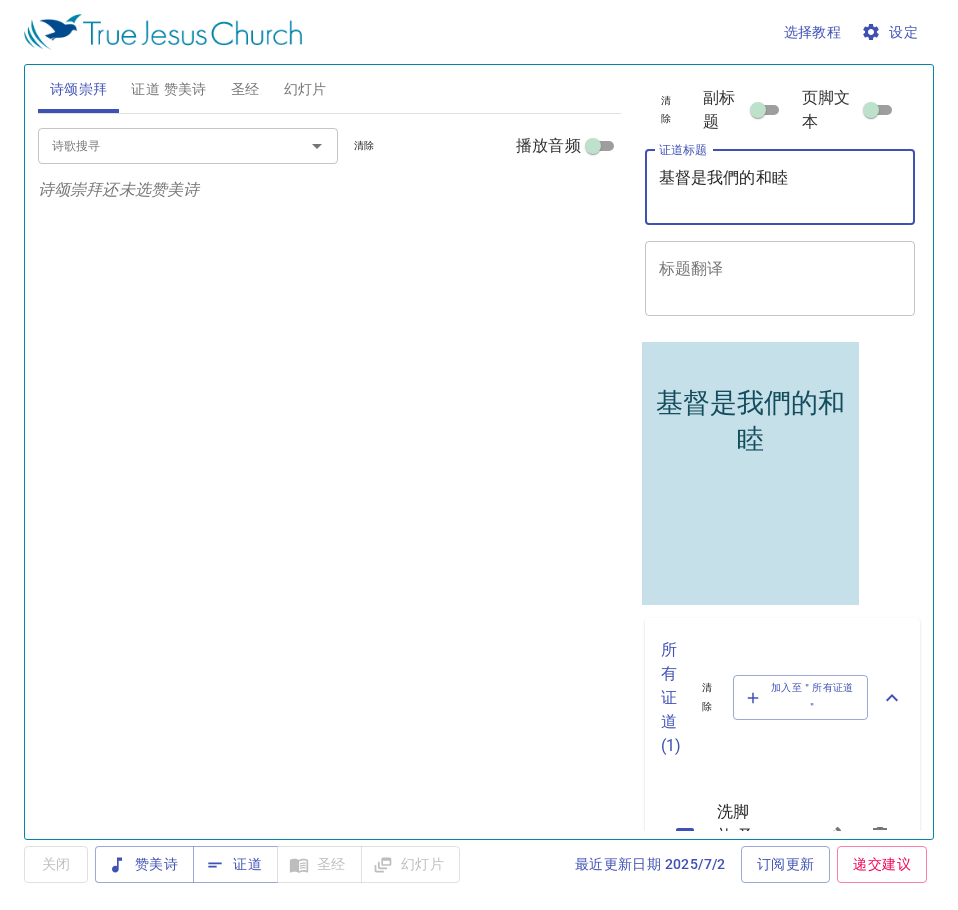 type on "基督是我們的和睦" 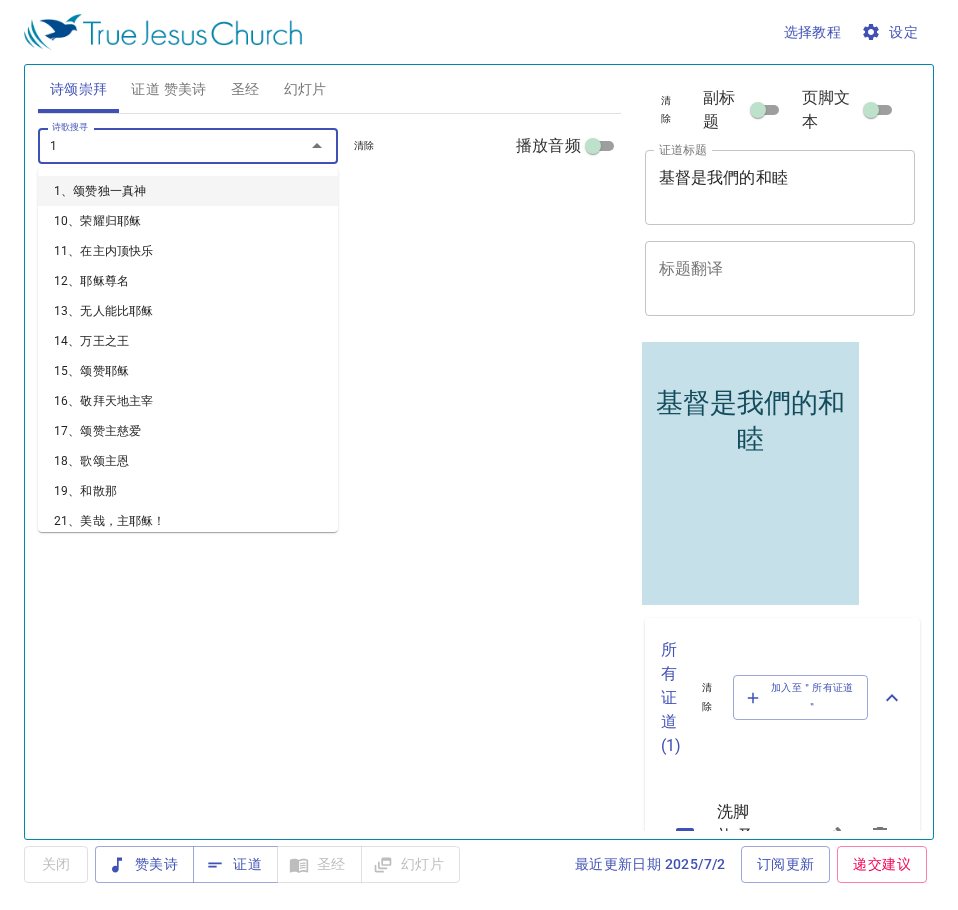 type on "19" 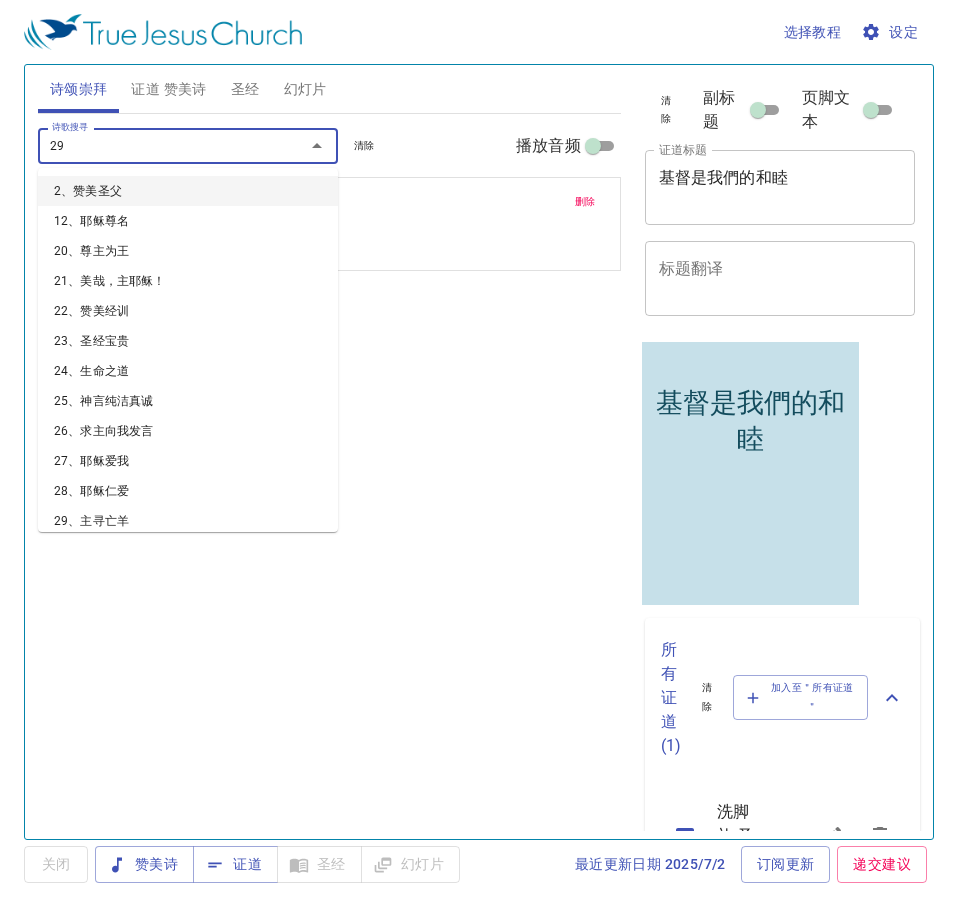 type on "296" 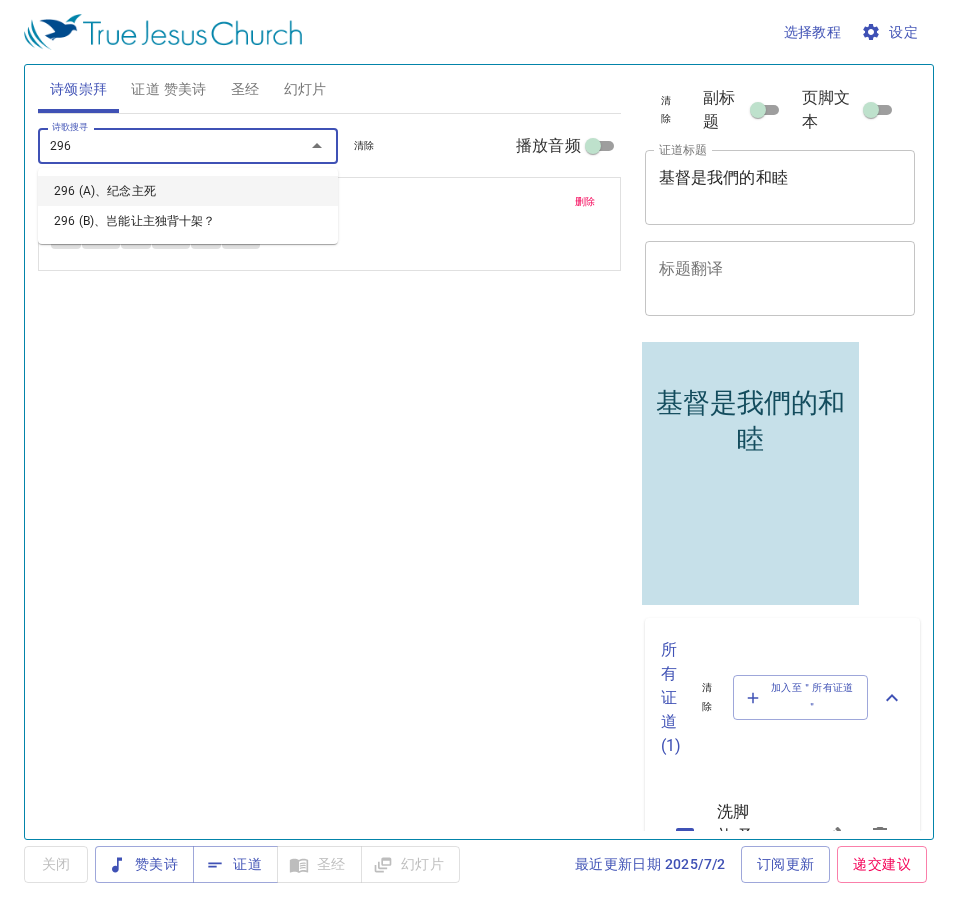 click on "296 (A)、纪念主死" at bounding box center [188, 191] 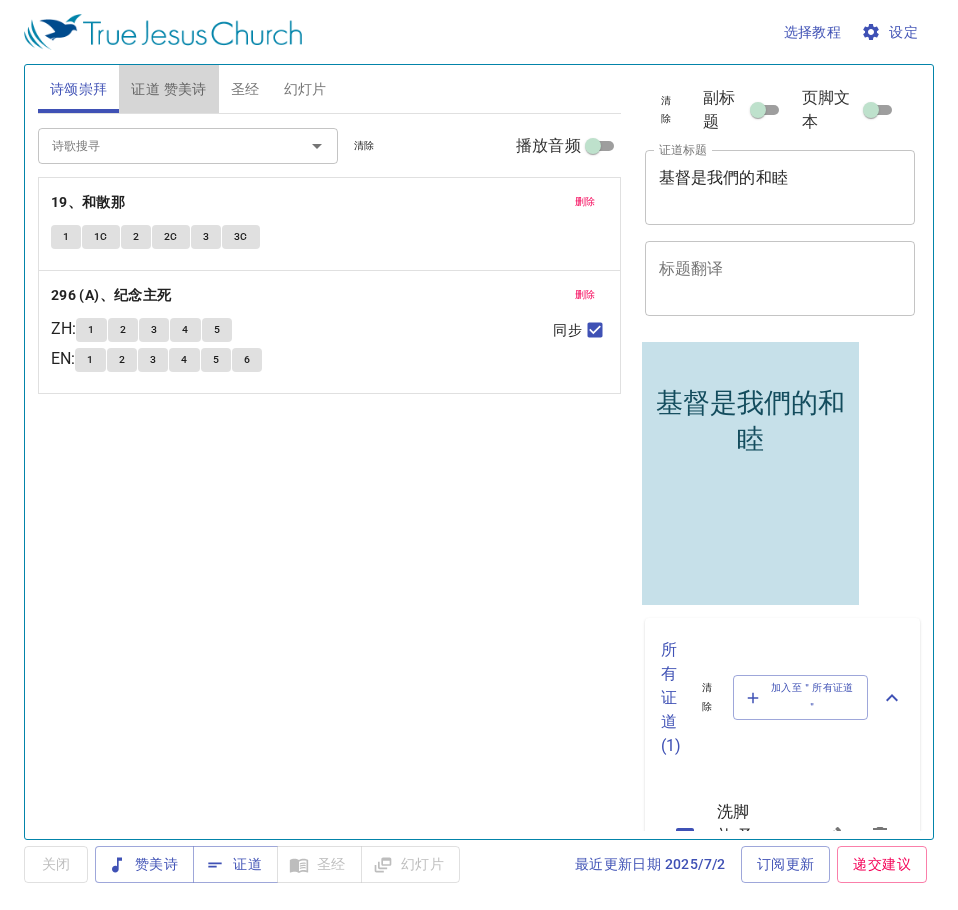 click on "证道 赞美诗" at bounding box center [168, 89] 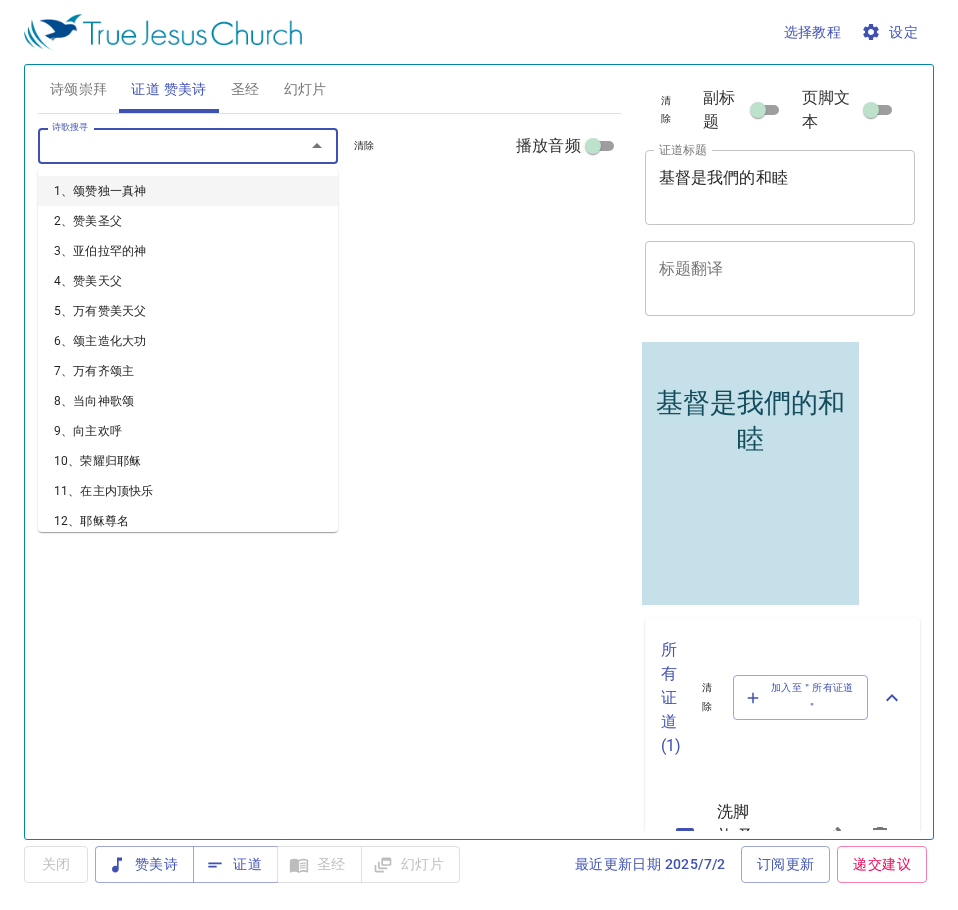 click on "诗歌搜寻" at bounding box center [158, 145] 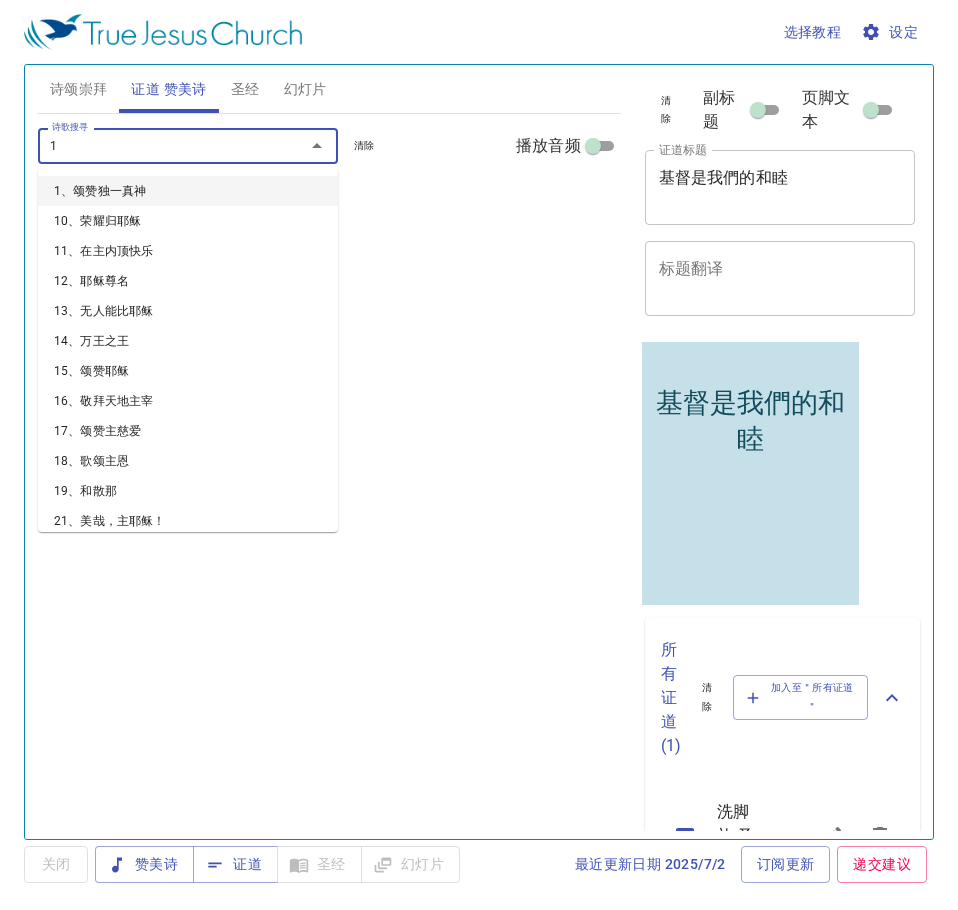 type on "19" 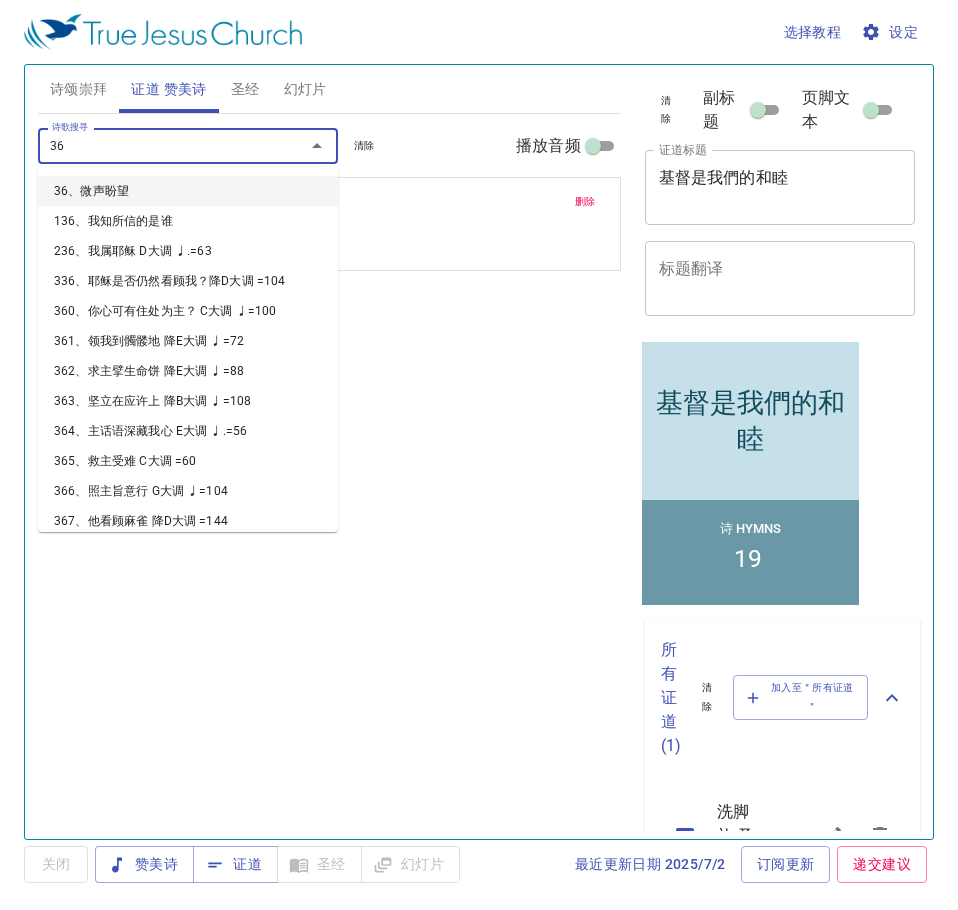 type on "368" 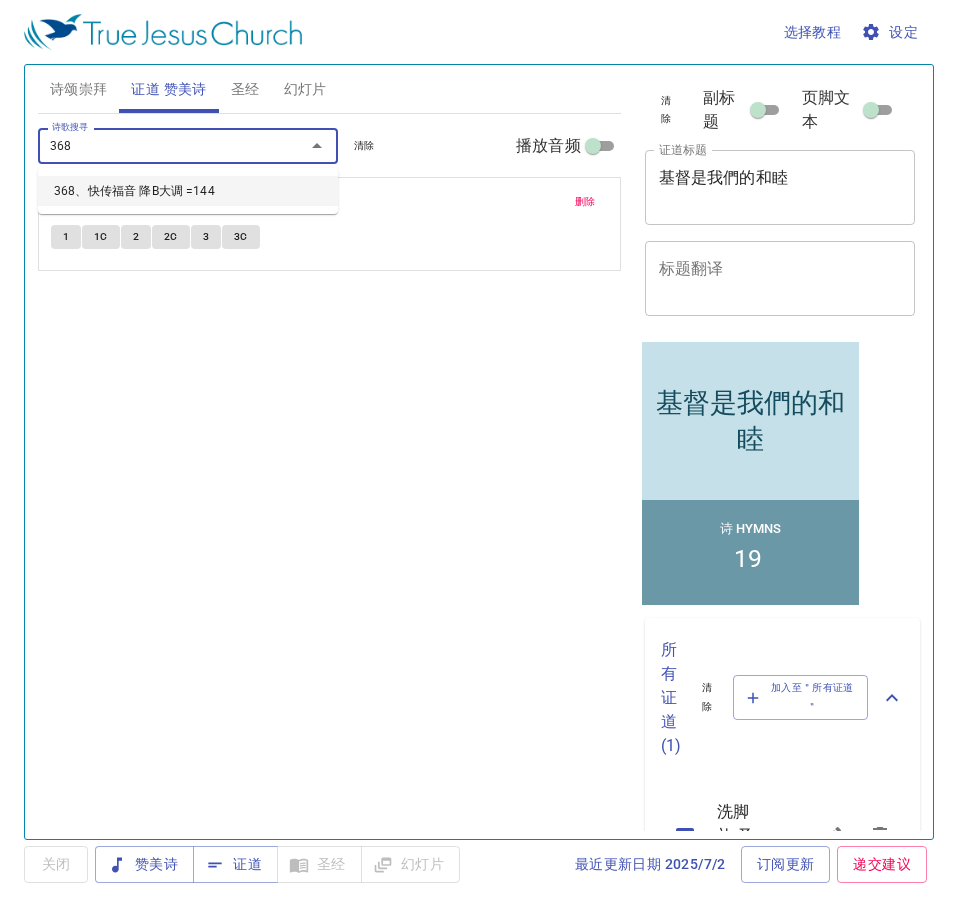 type 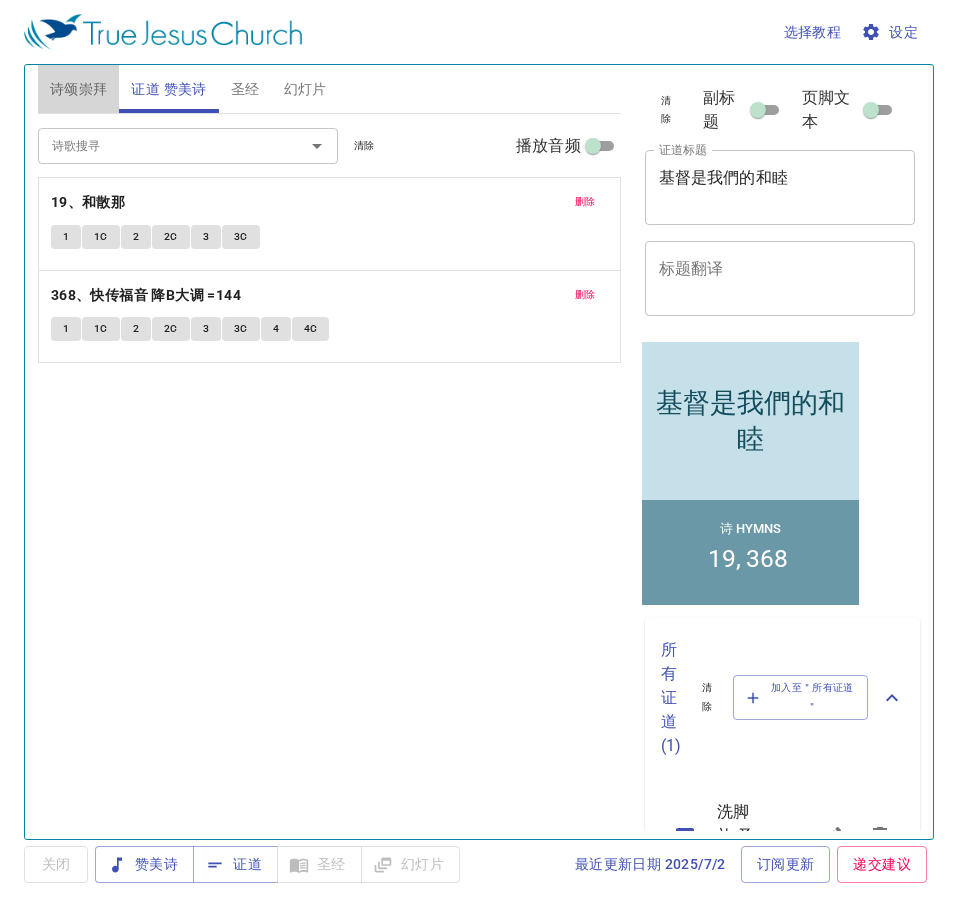 click on "诗颂崇拜" at bounding box center (79, 89) 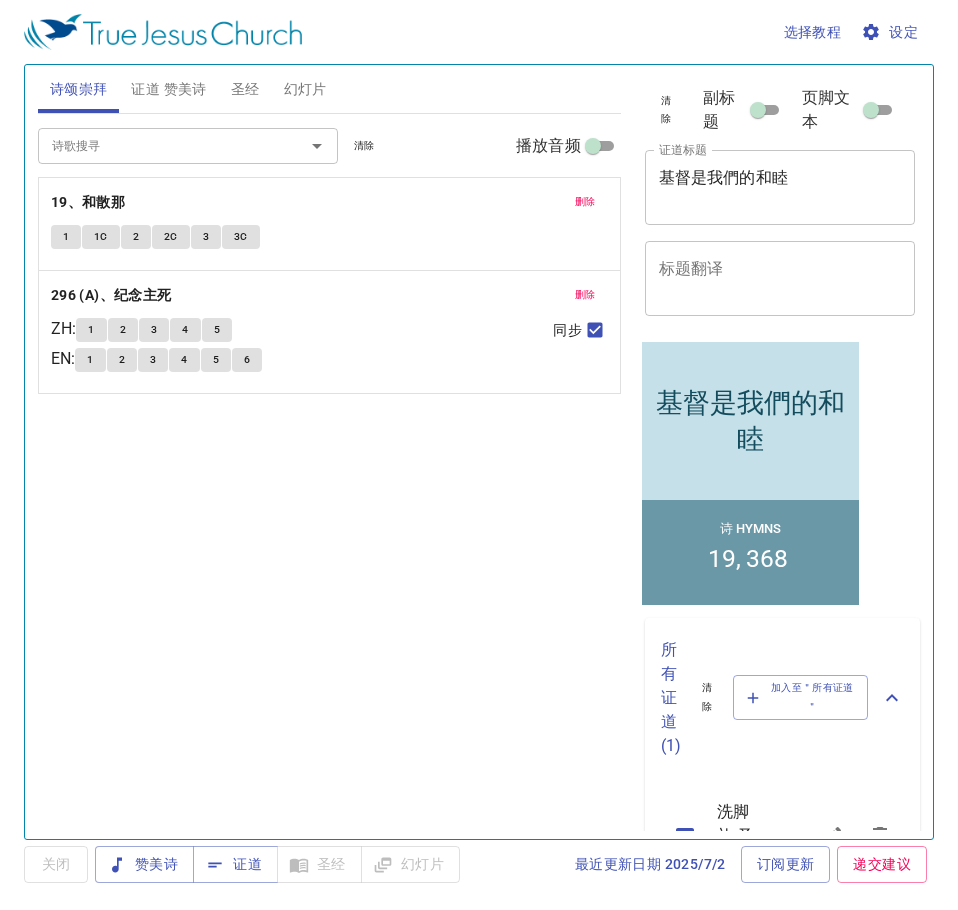 click on "删除" at bounding box center [585, 295] 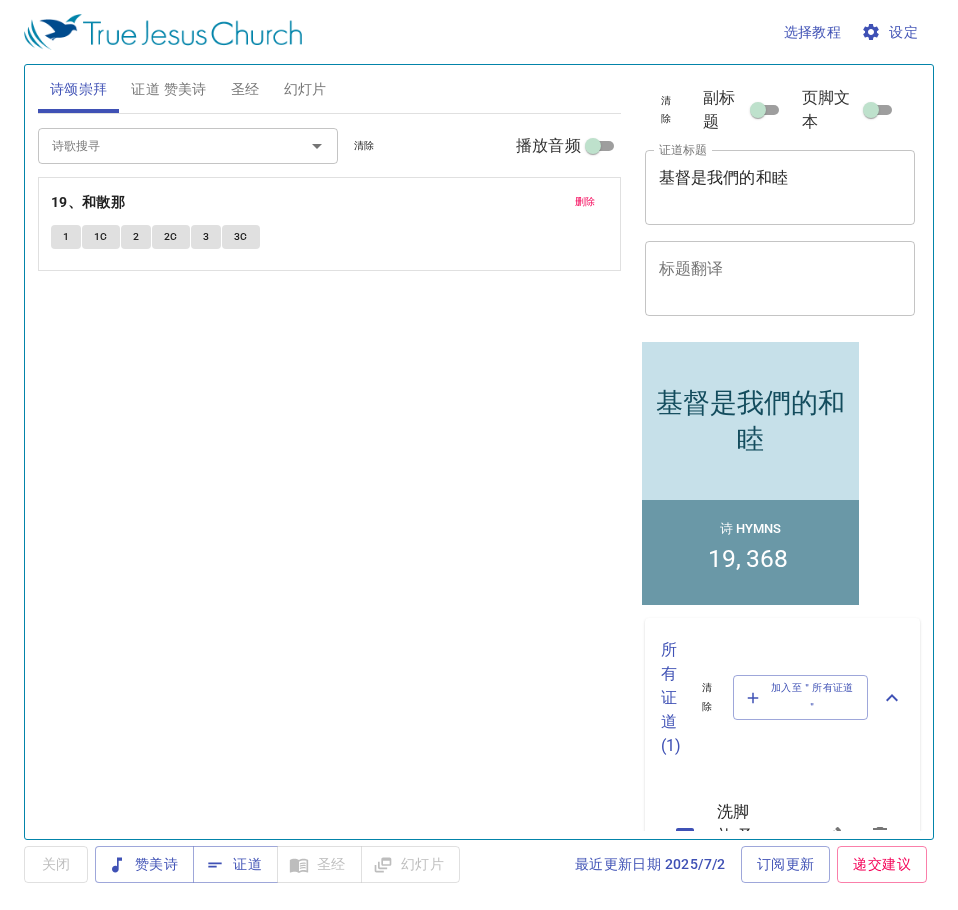 click on "删除" at bounding box center [585, 202] 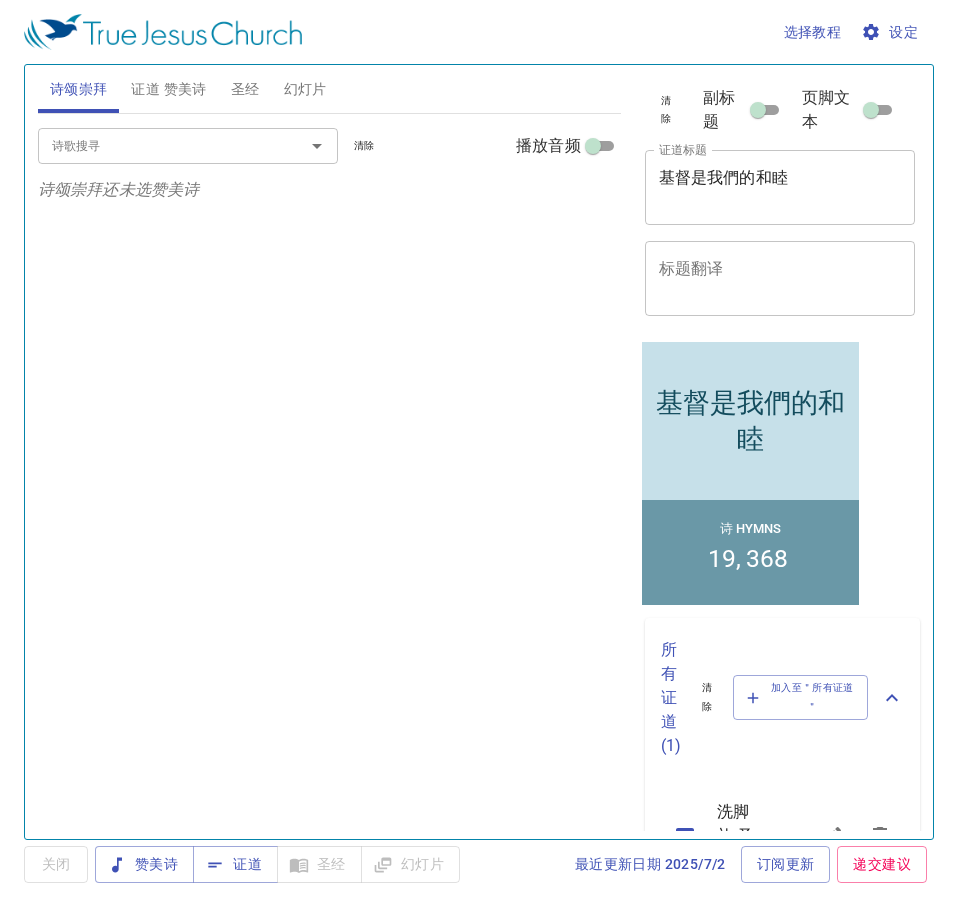 click on "证道 赞美诗" at bounding box center (168, 89) 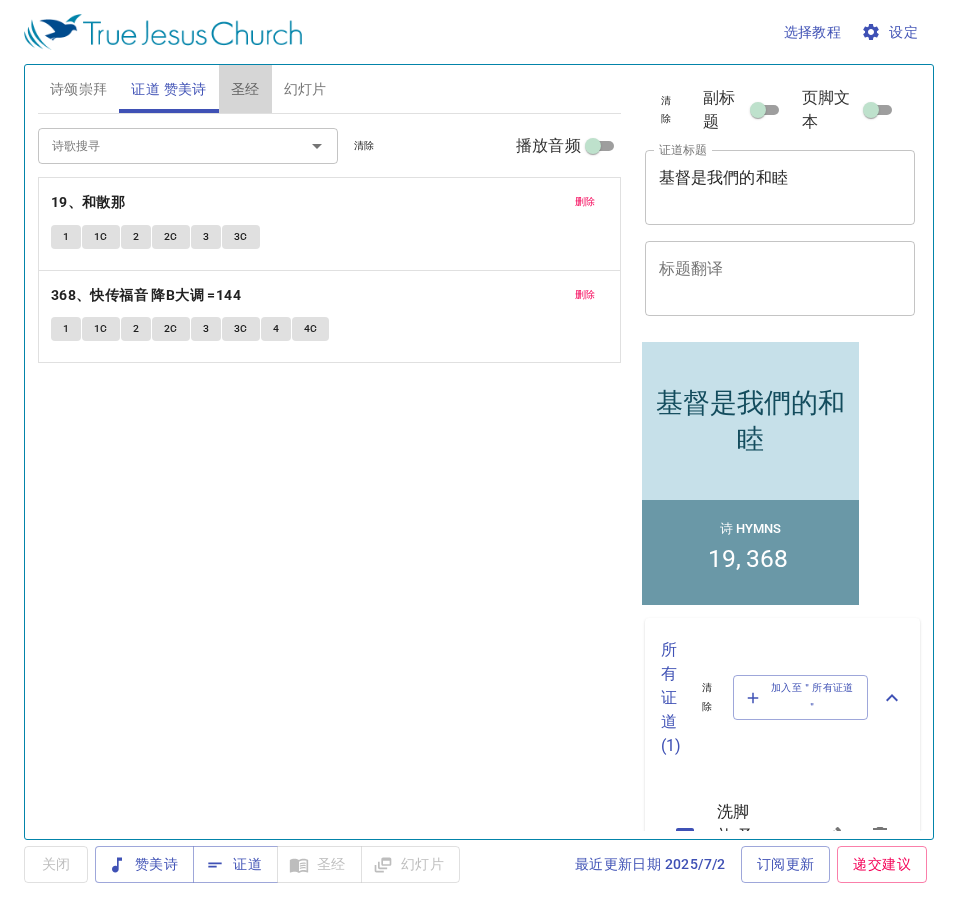 click on "圣经" at bounding box center [245, 89] 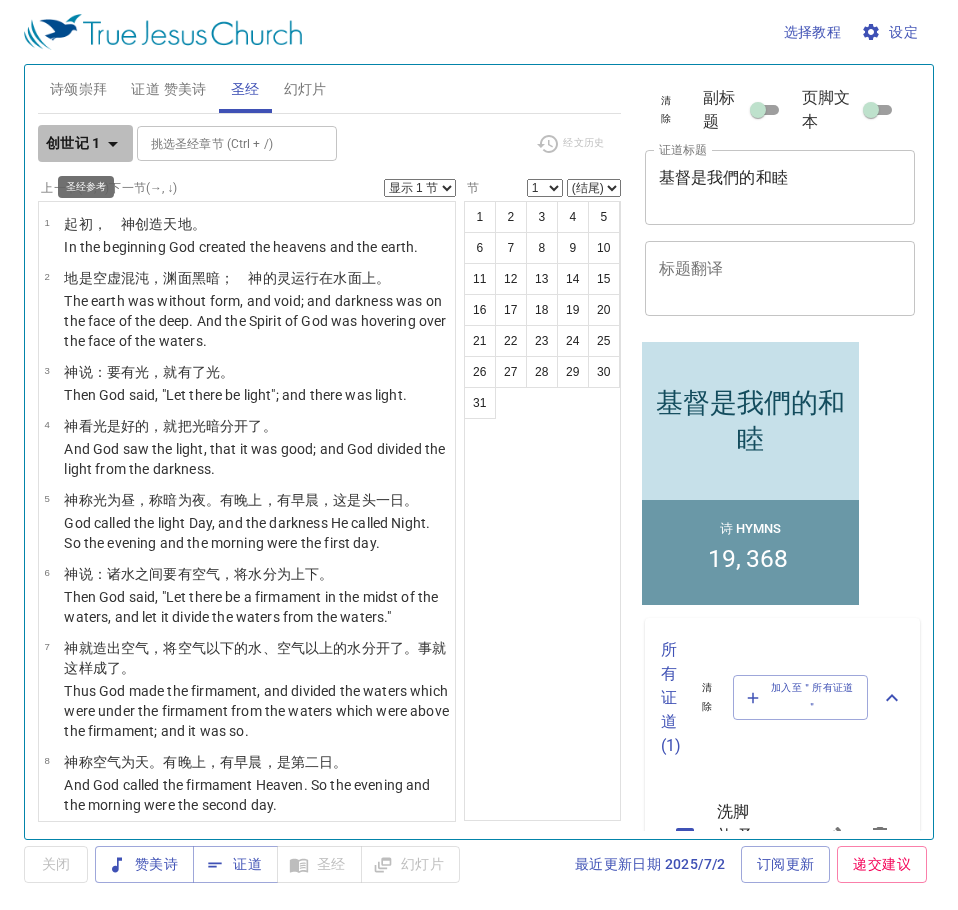 click 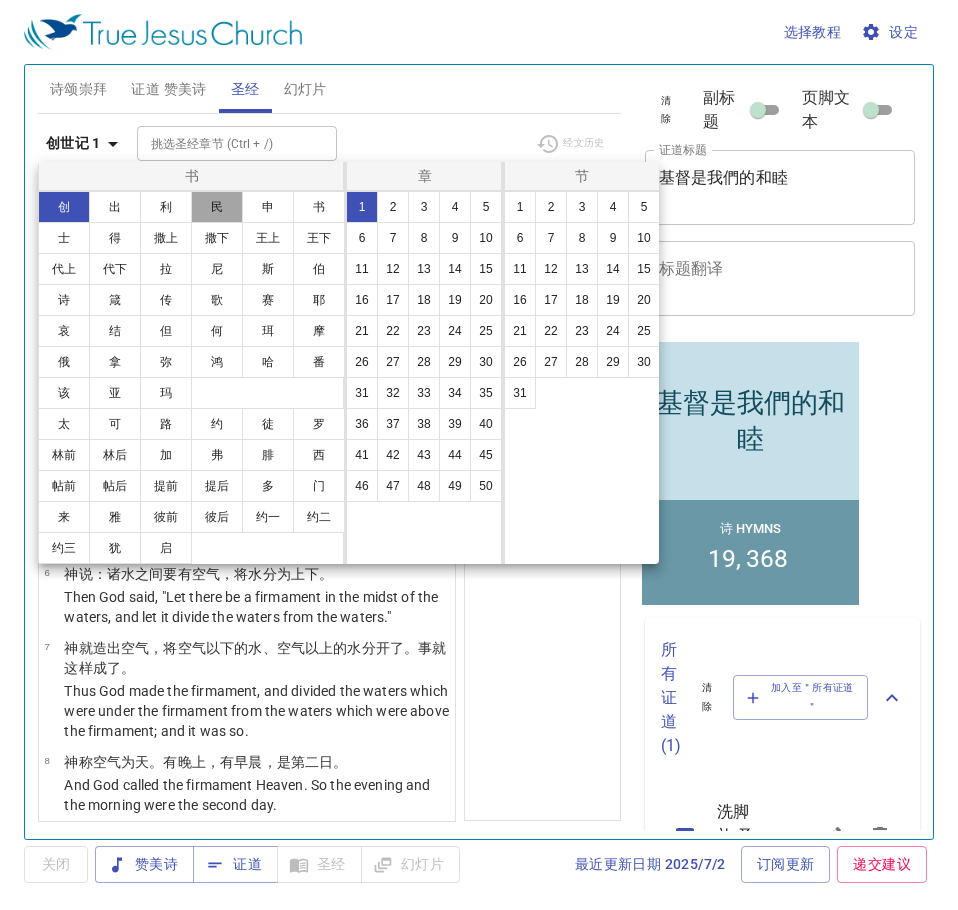 click on "民" at bounding box center [217, 207] 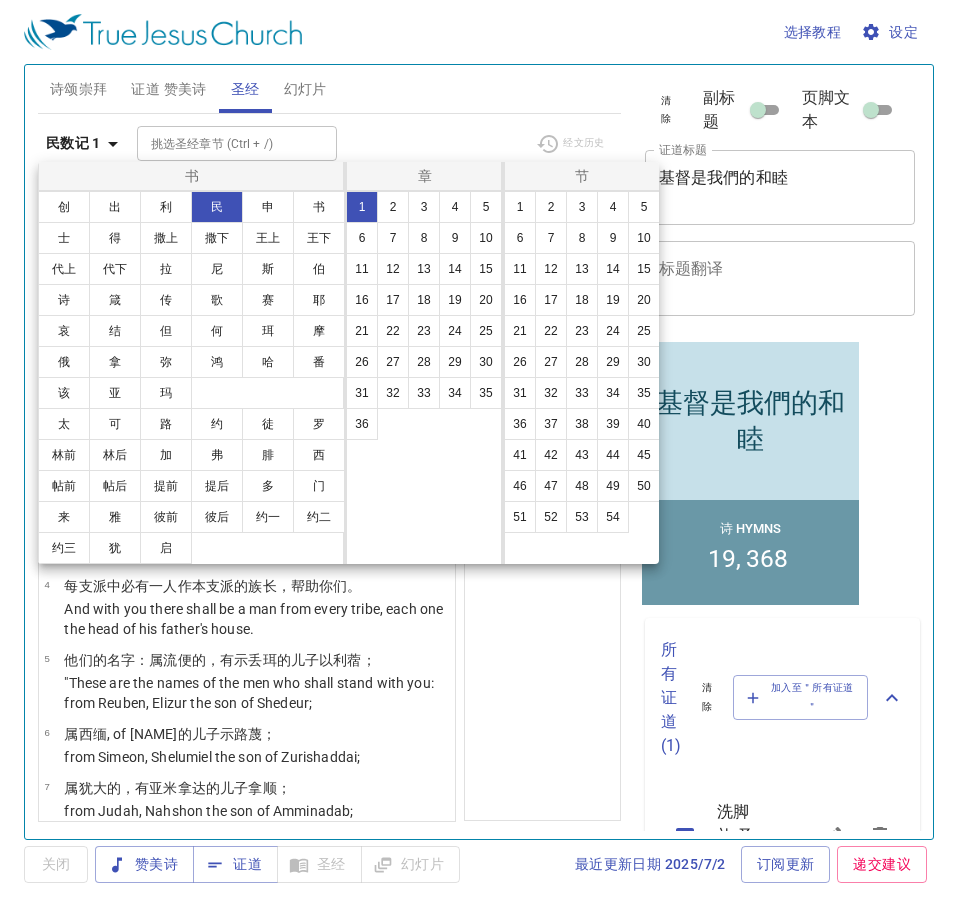 click at bounding box center [479, 455] 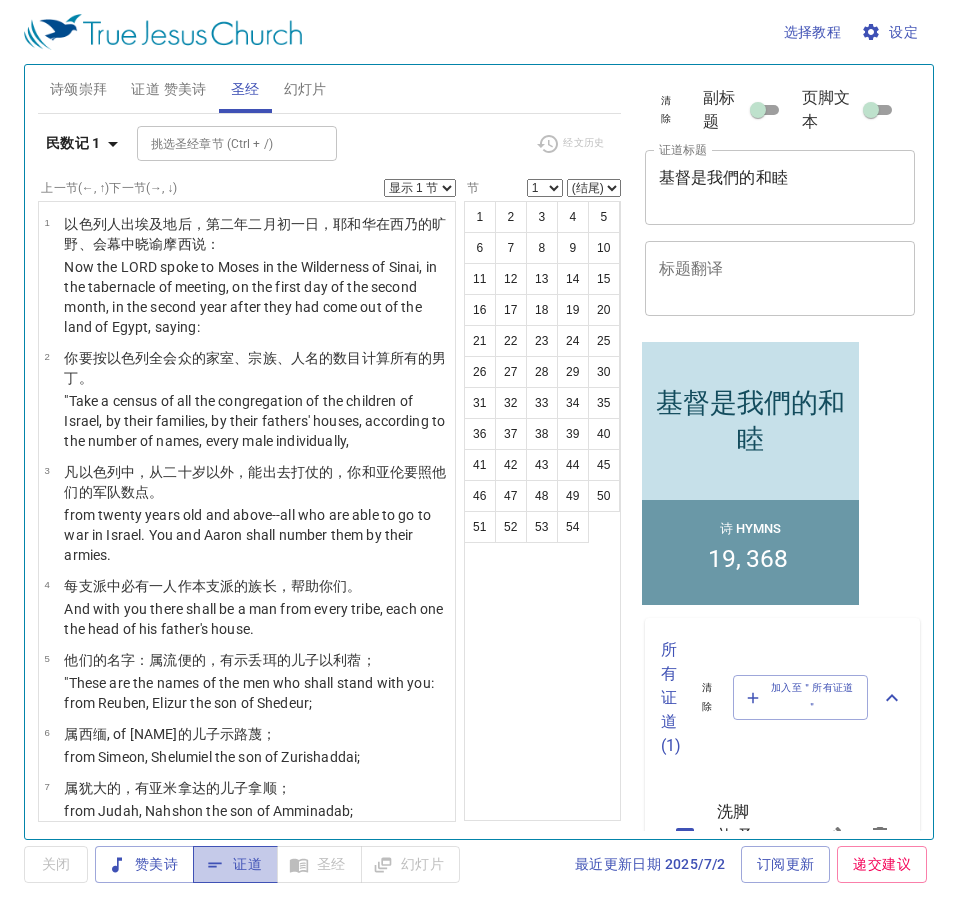 click on "证道" at bounding box center (235, 864) 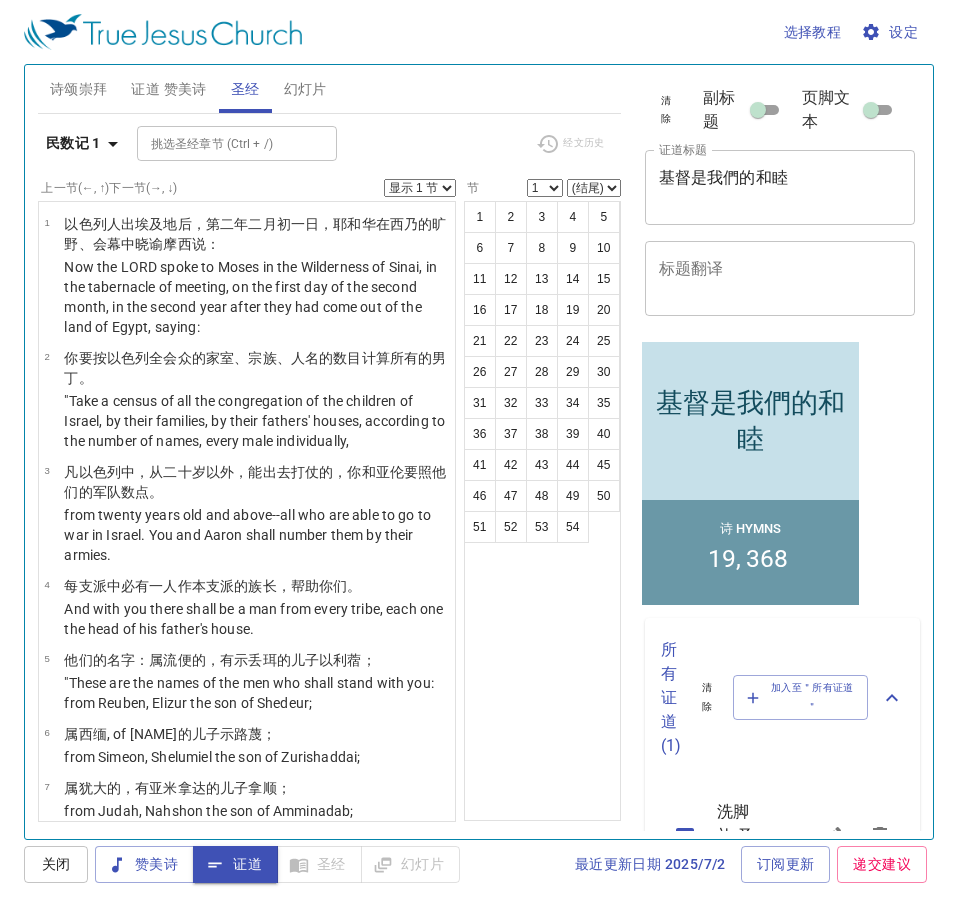 click on "诗颂崇拜" at bounding box center (79, 89) 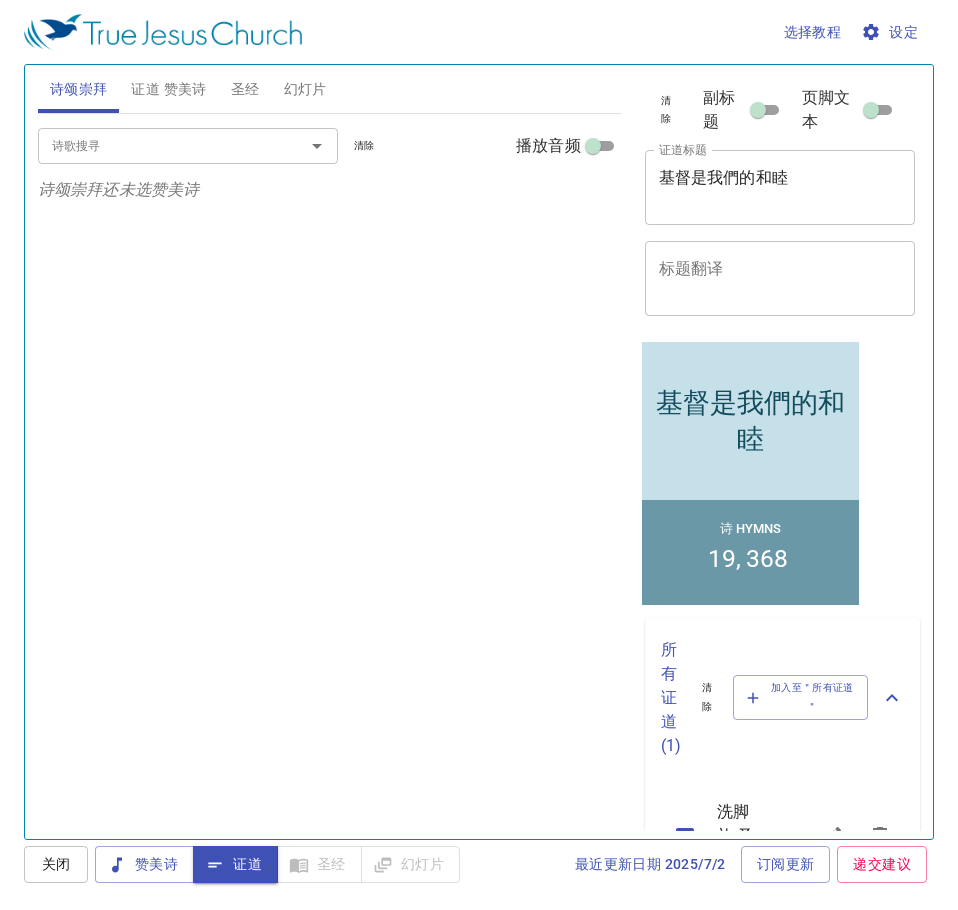 click on "圣经" at bounding box center (245, 89) 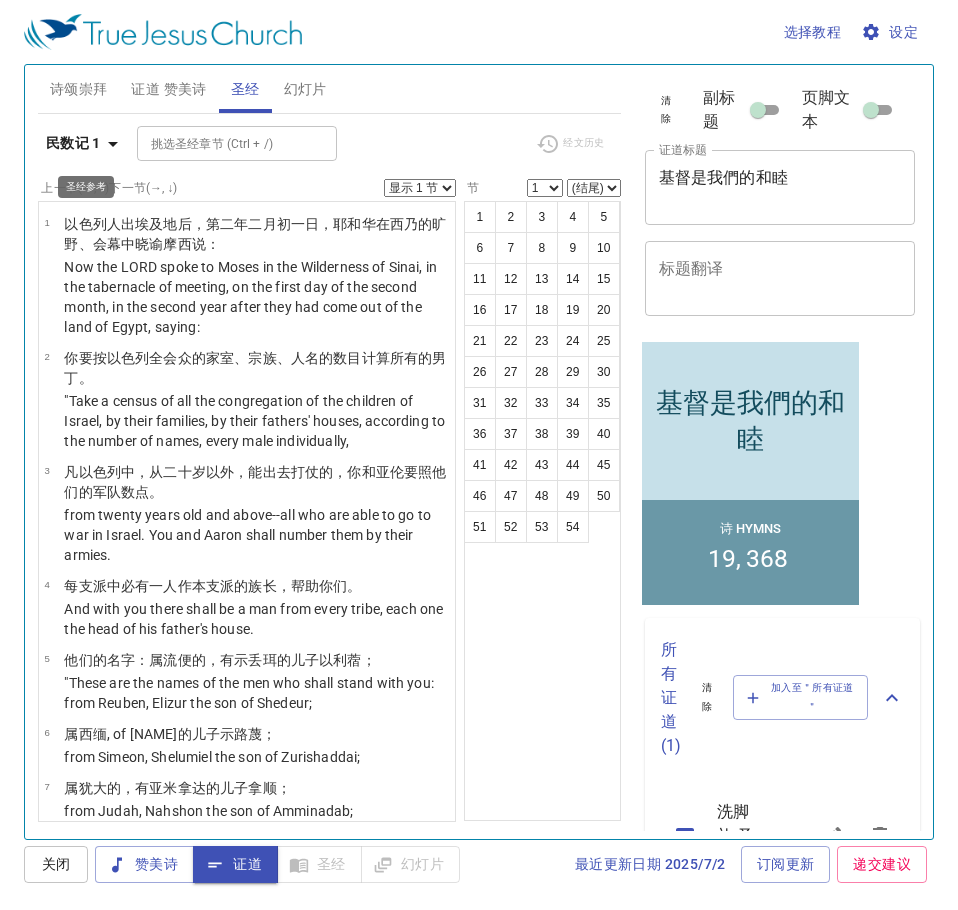 click 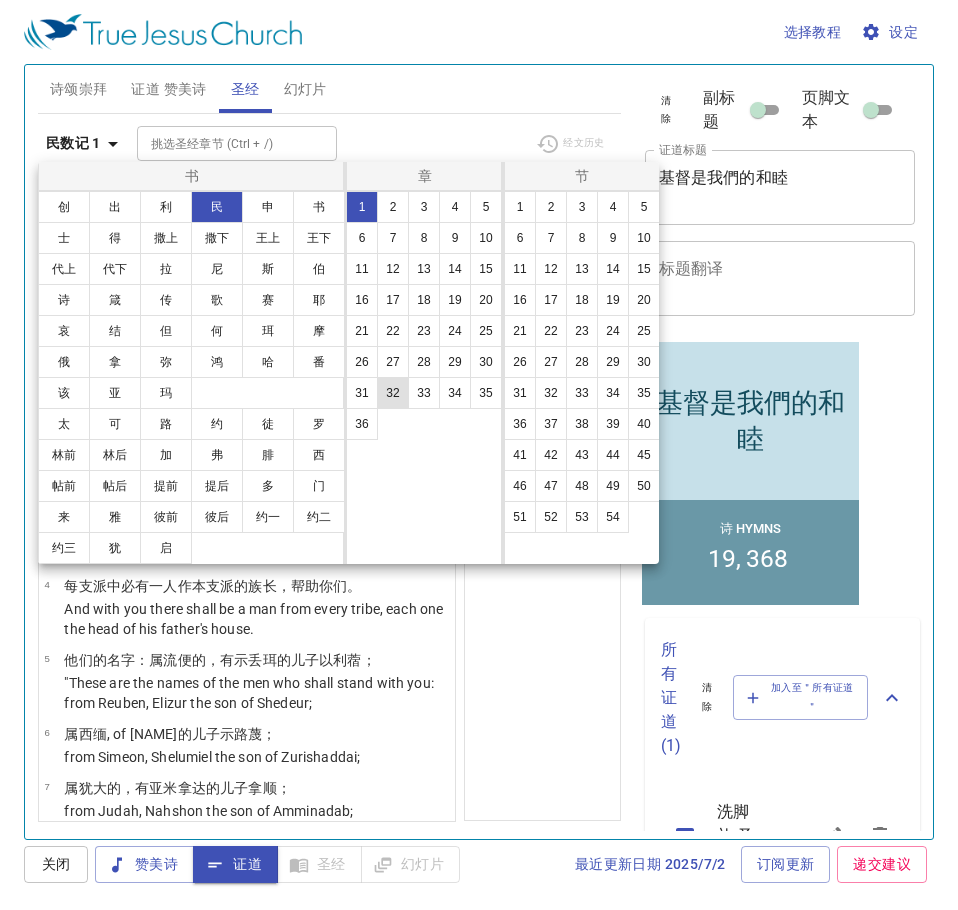 click on "32" at bounding box center [393, 393] 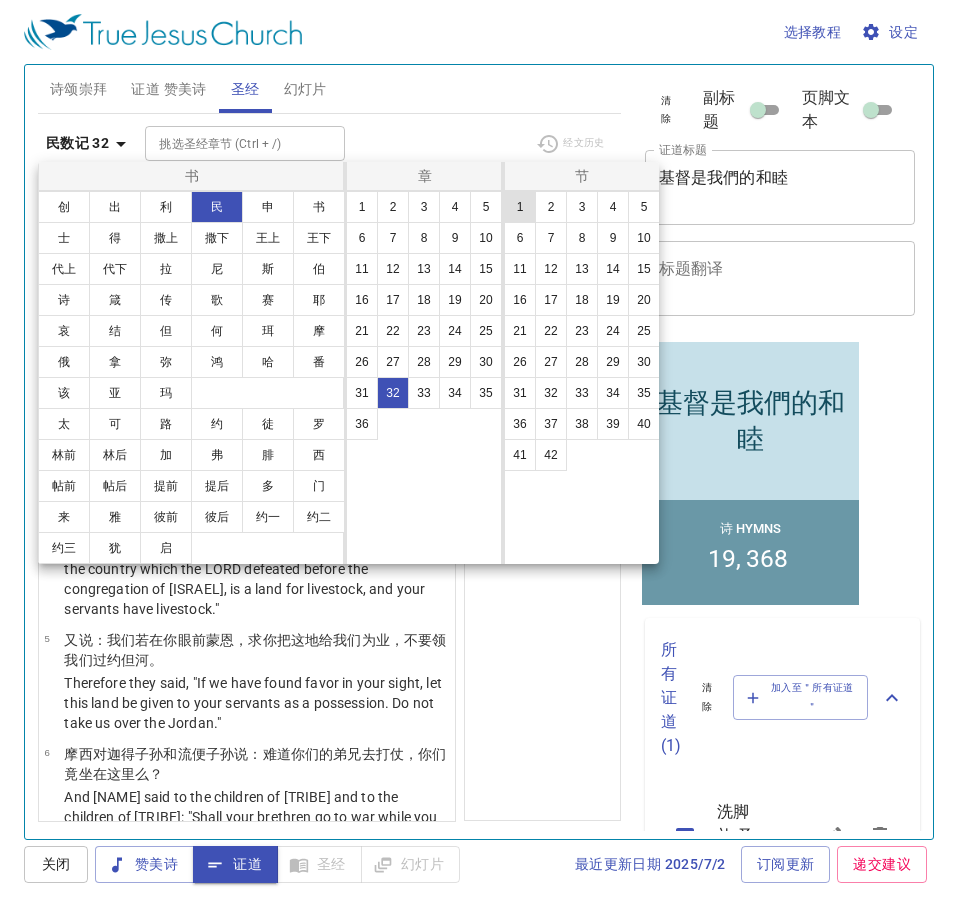 click on "1" at bounding box center [520, 207] 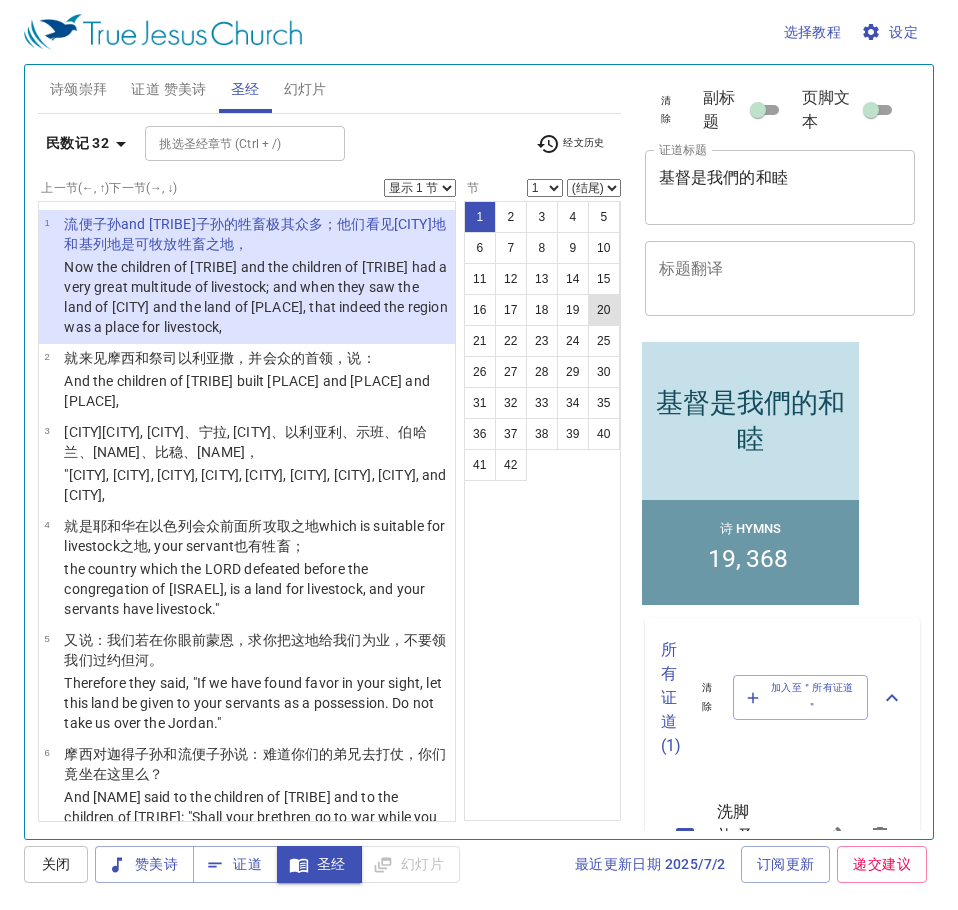click on "20" at bounding box center (604, 310) 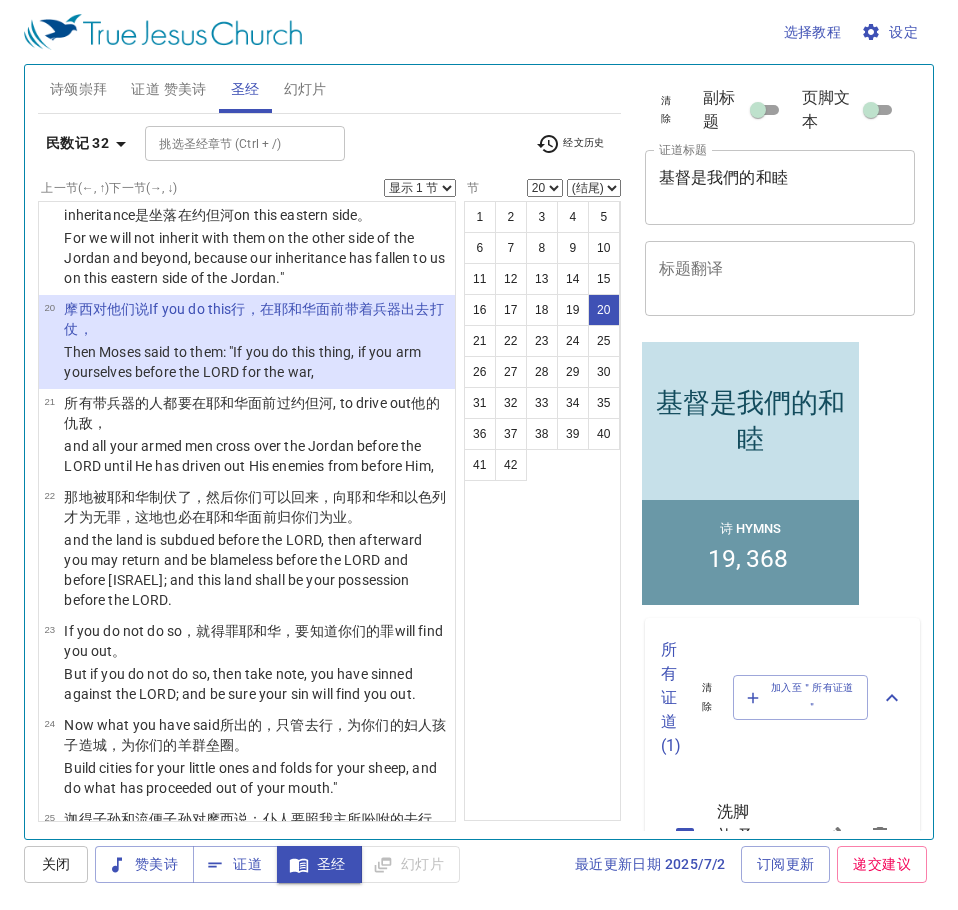 scroll, scrollTop: 2092, scrollLeft: 0, axis: vertical 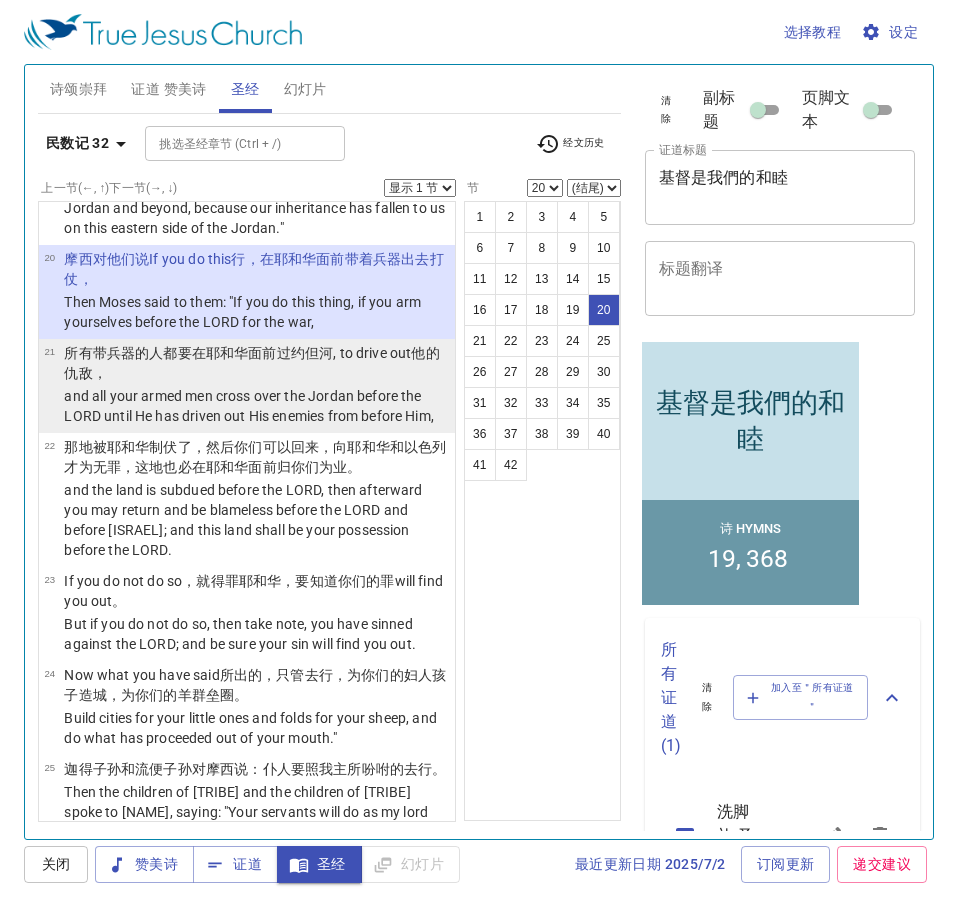 click on "all armed men shall cross the Jordan before the LORD, until He has driven out His enemies from before Him," at bounding box center [256, 363] 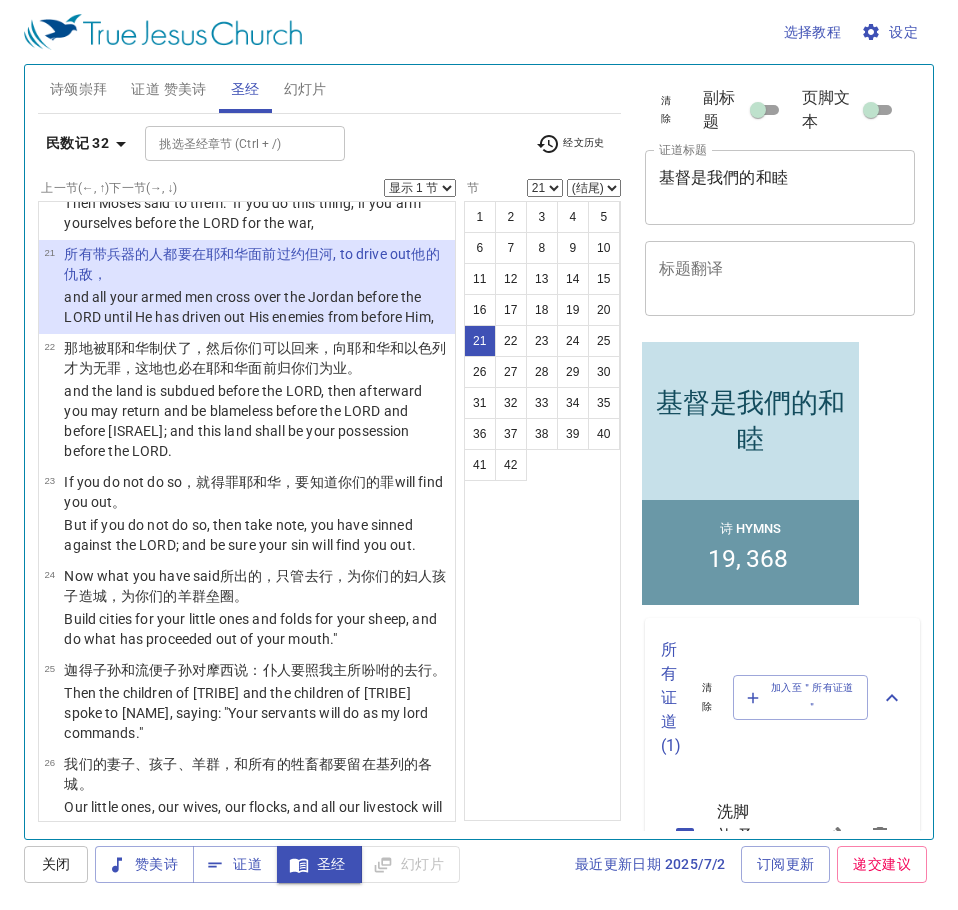 scroll, scrollTop: 2192, scrollLeft: 0, axis: vertical 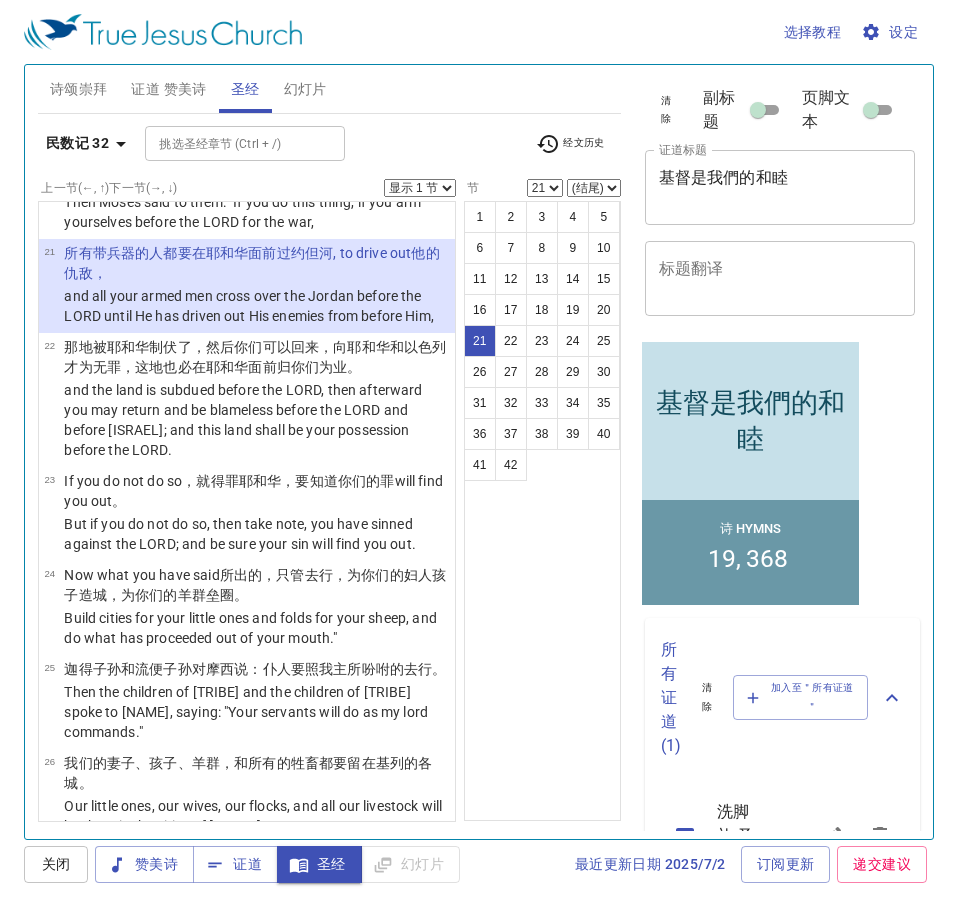 click on "，向耶和华 和以色列 才为无罪 ，这地 也必在耶和华 面前 归你们为业 。" at bounding box center [255, 357] 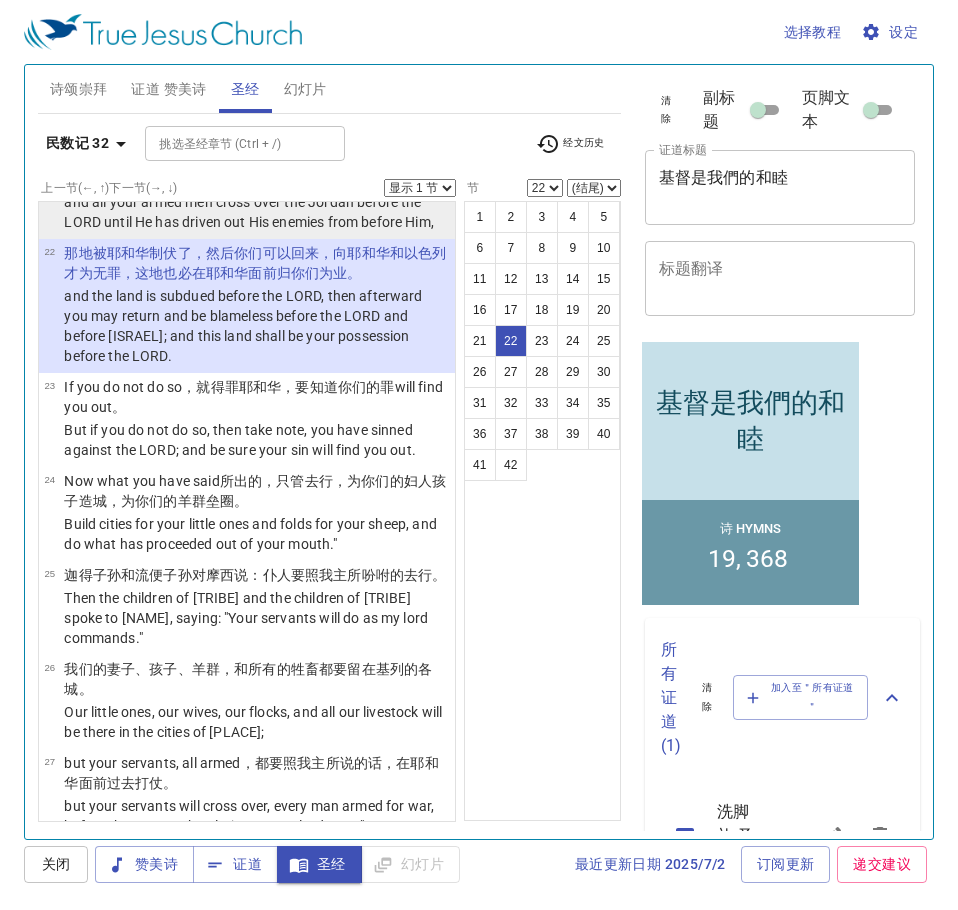 scroll, scrollTop: 2292, scrollLeft: 0, axis: vertical 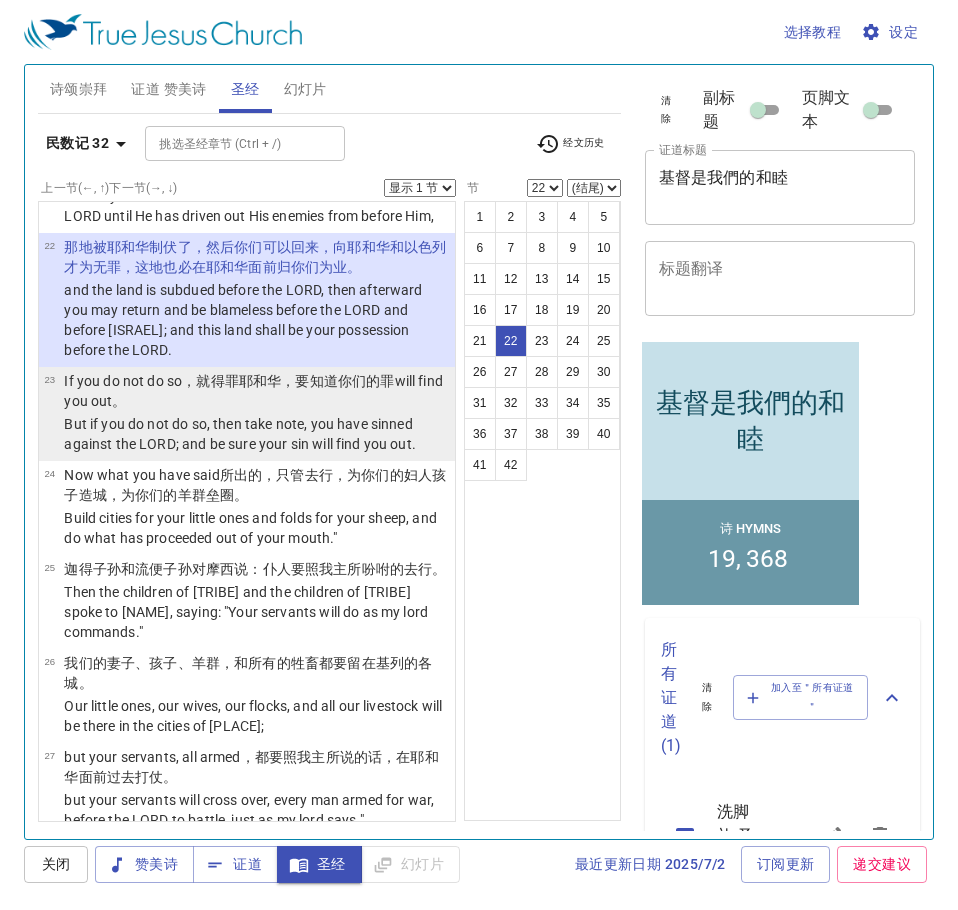 click on "If you do not do so, then take note, you have sinned against the LORD; and be sure your sin will find you out." at bounding box center [256, 391] 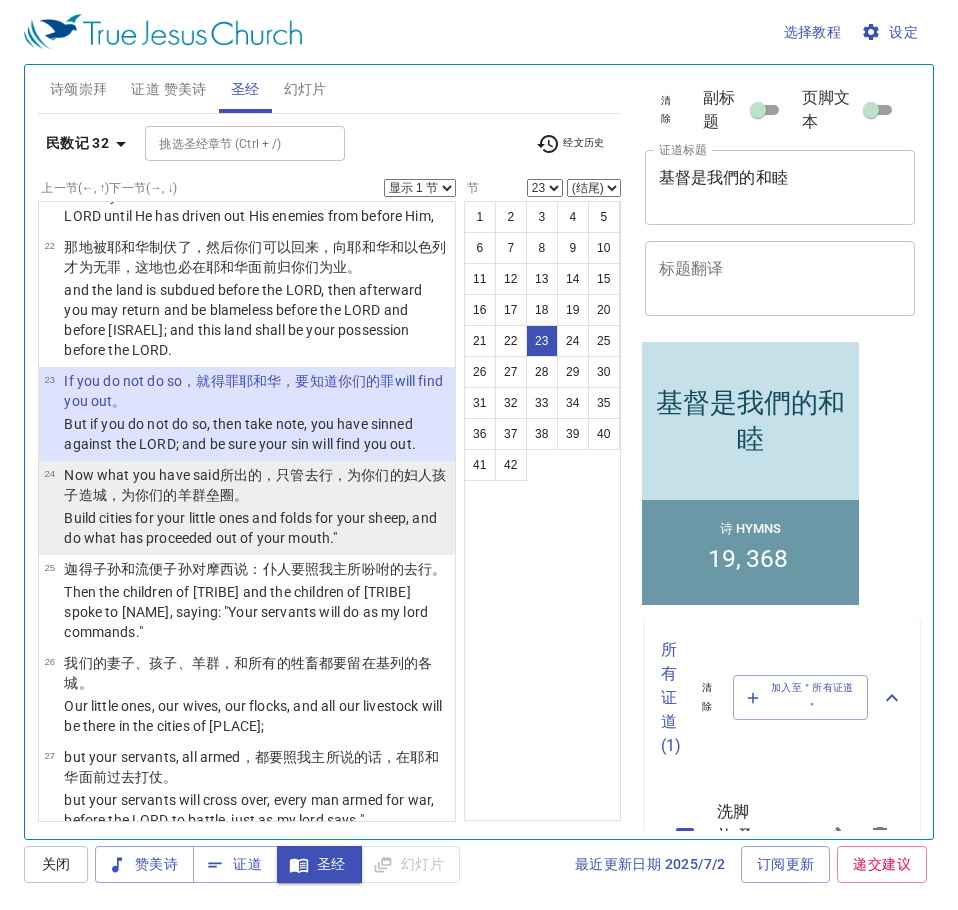 click on "，为你们的妇人孩子 造 城 ，为你们的羊群 垒圈 。" at bounding box center (255, 485) 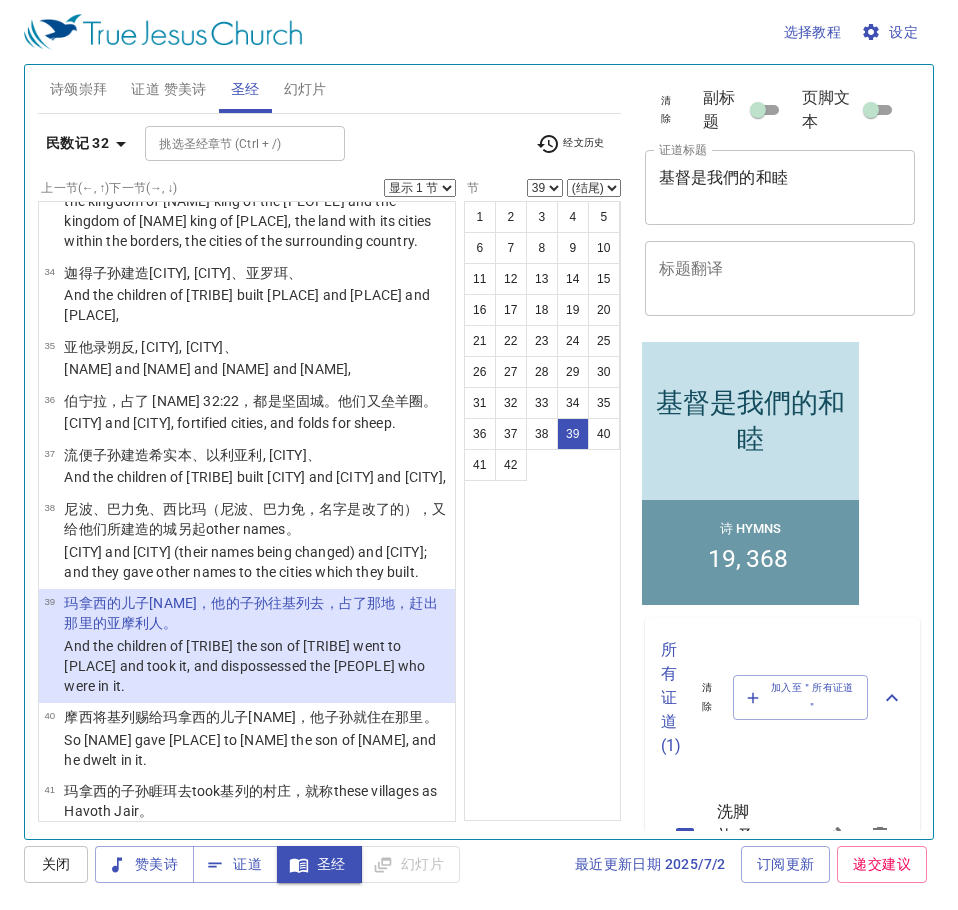 scroll, scrollTop: 3907, scrollLeft: 0, axis: vertical 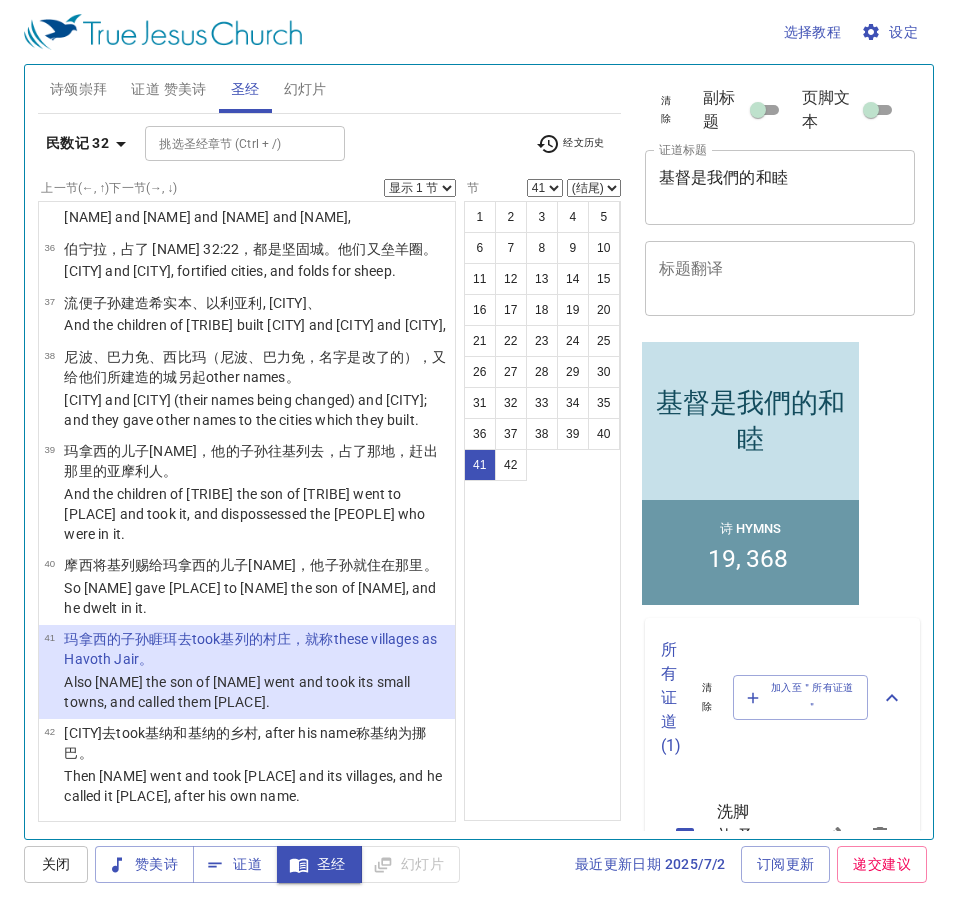 select on "42" 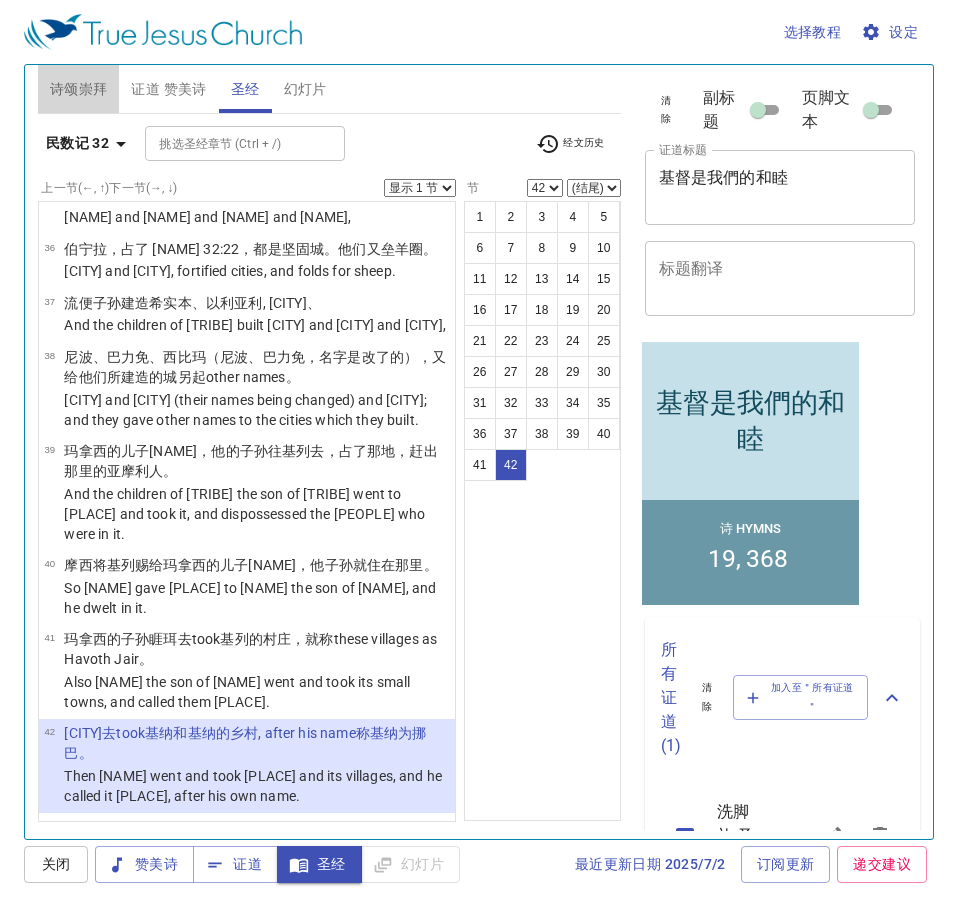 click on "诗颂崇拜" at bounding box center (79, 89) 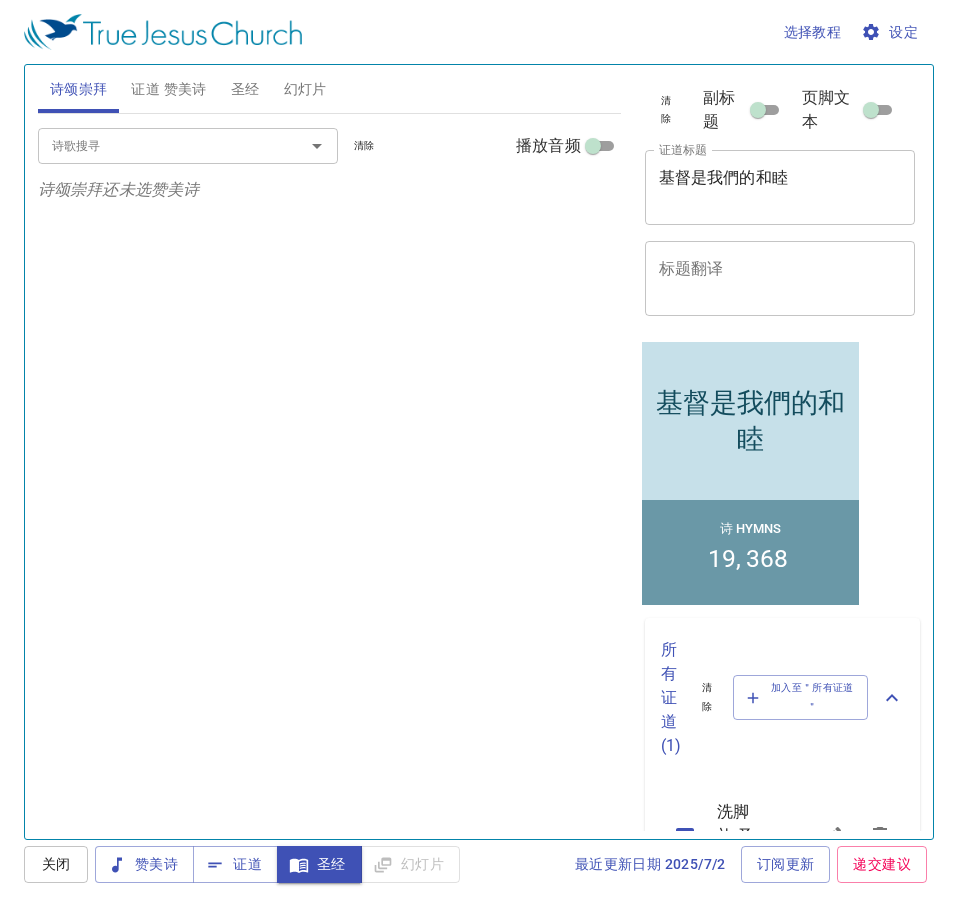 click 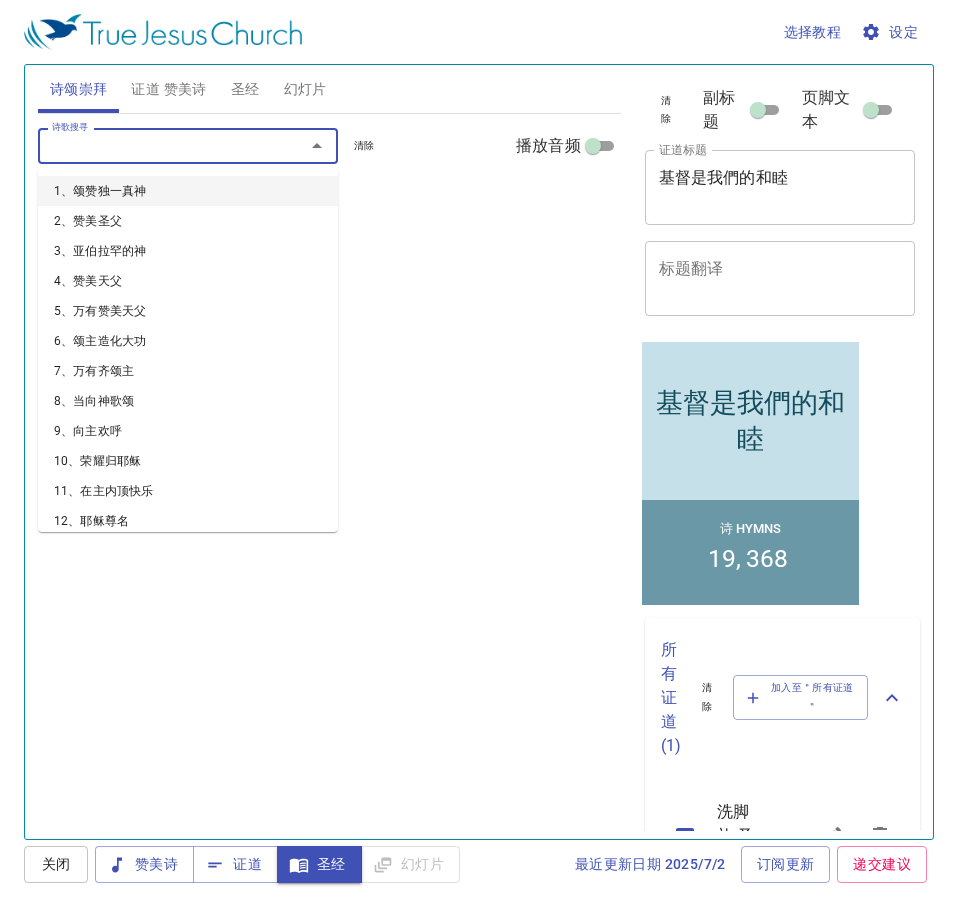 click on "诗歌搜寻" at bounding box center (158, 145) 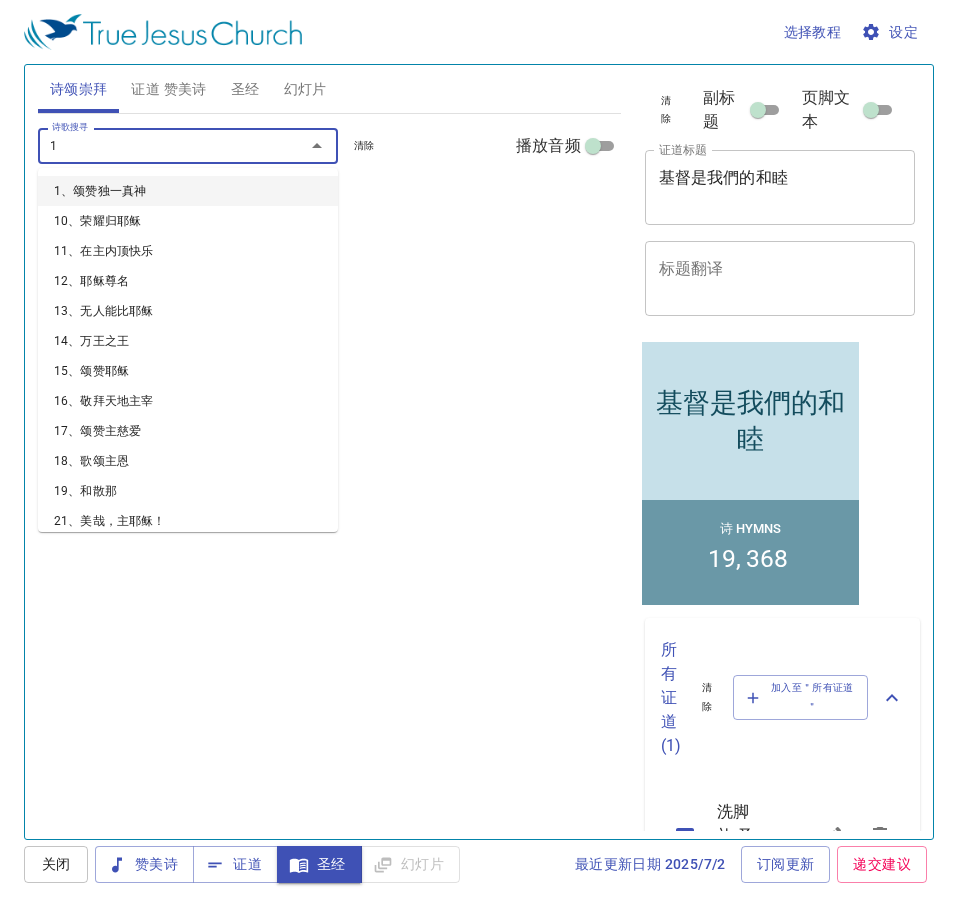 type on "18" 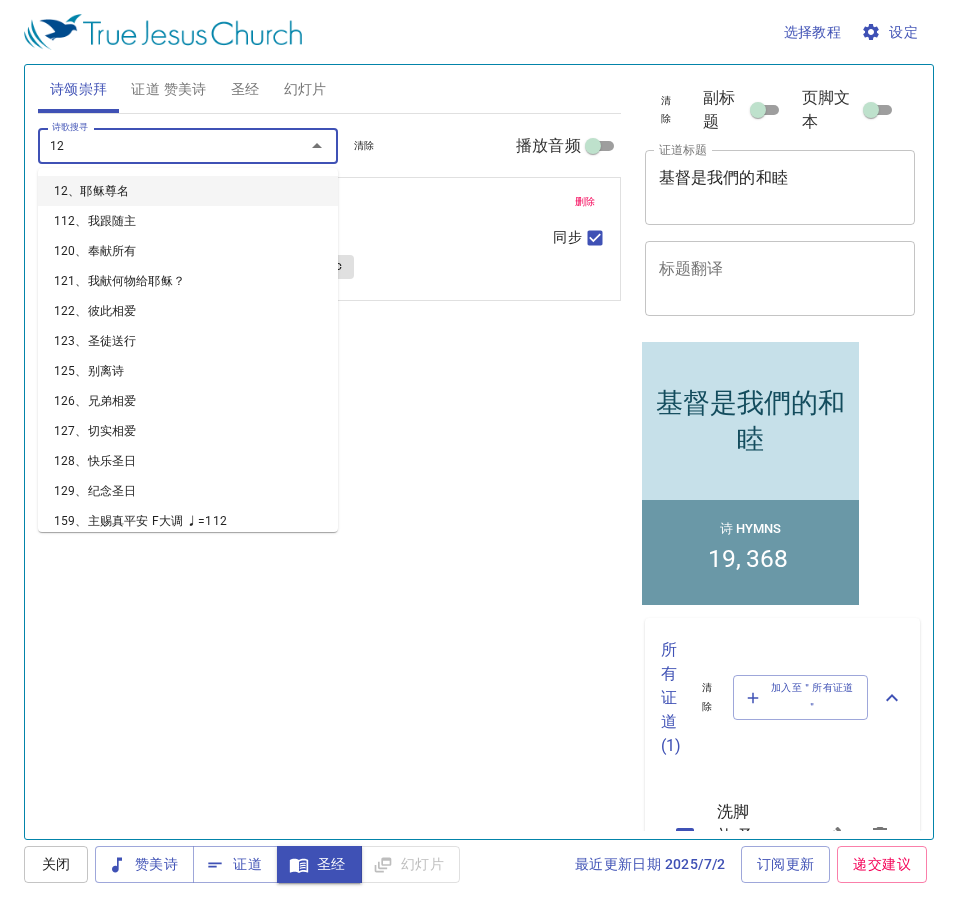 type on "121" 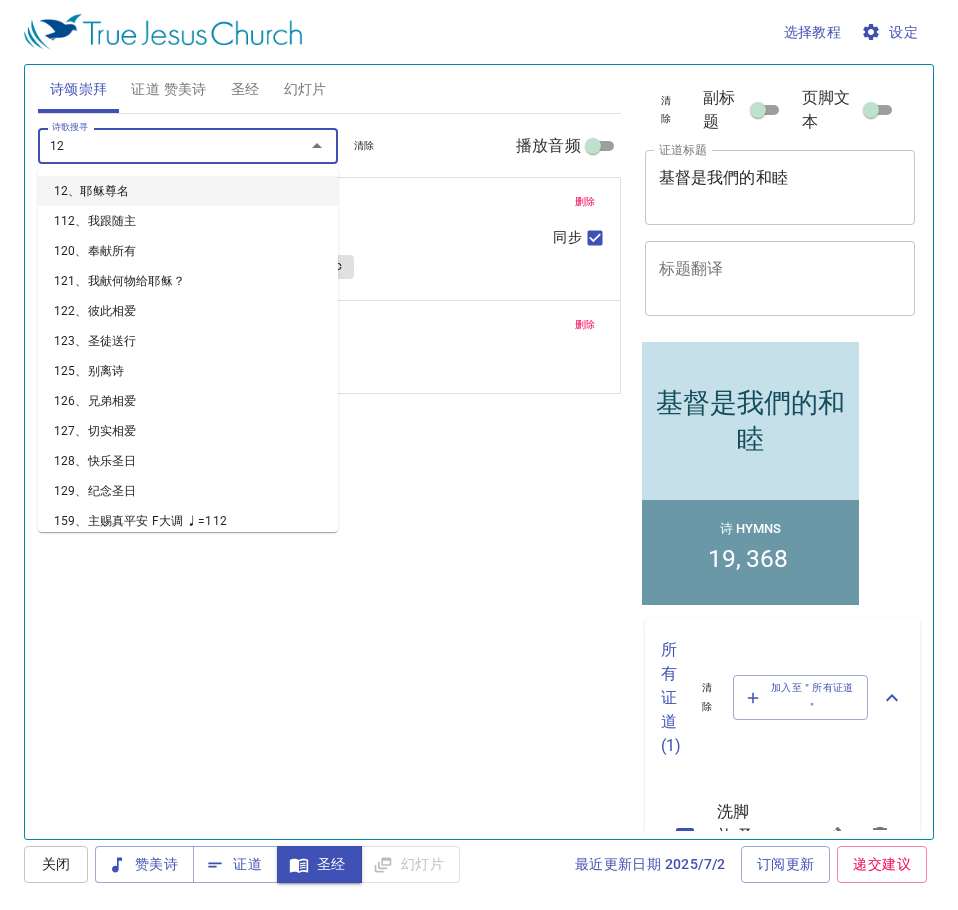 type on "127" 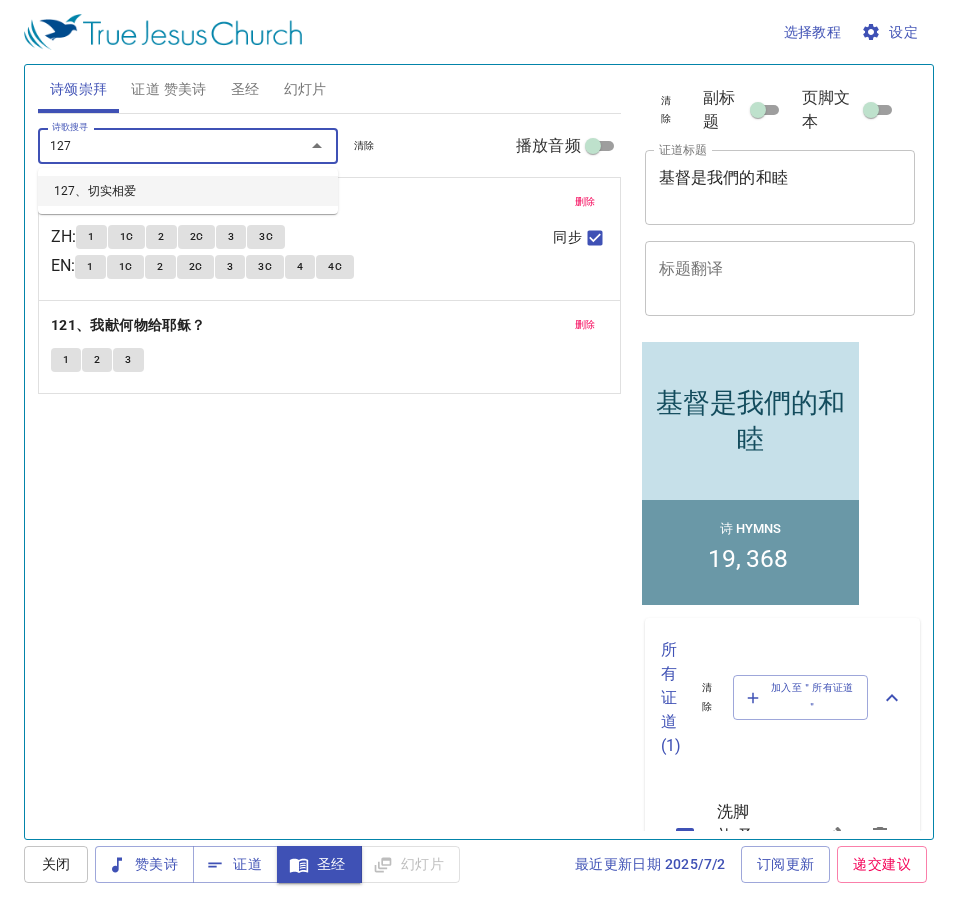 type 